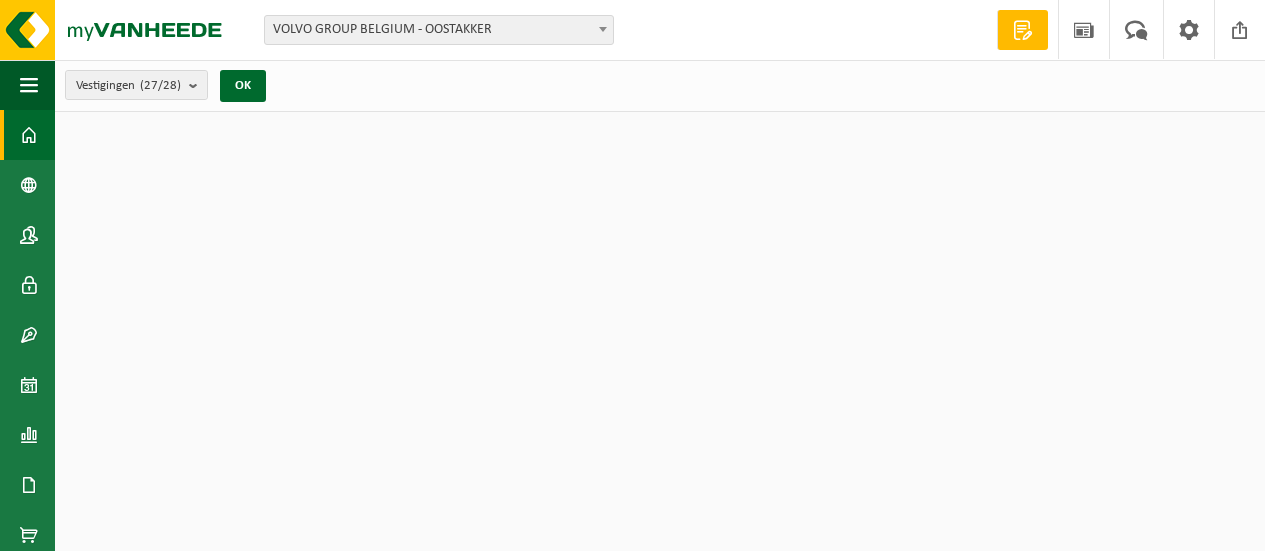 scroll, scrollTop: 0, scrollLeft: 0, axis: both 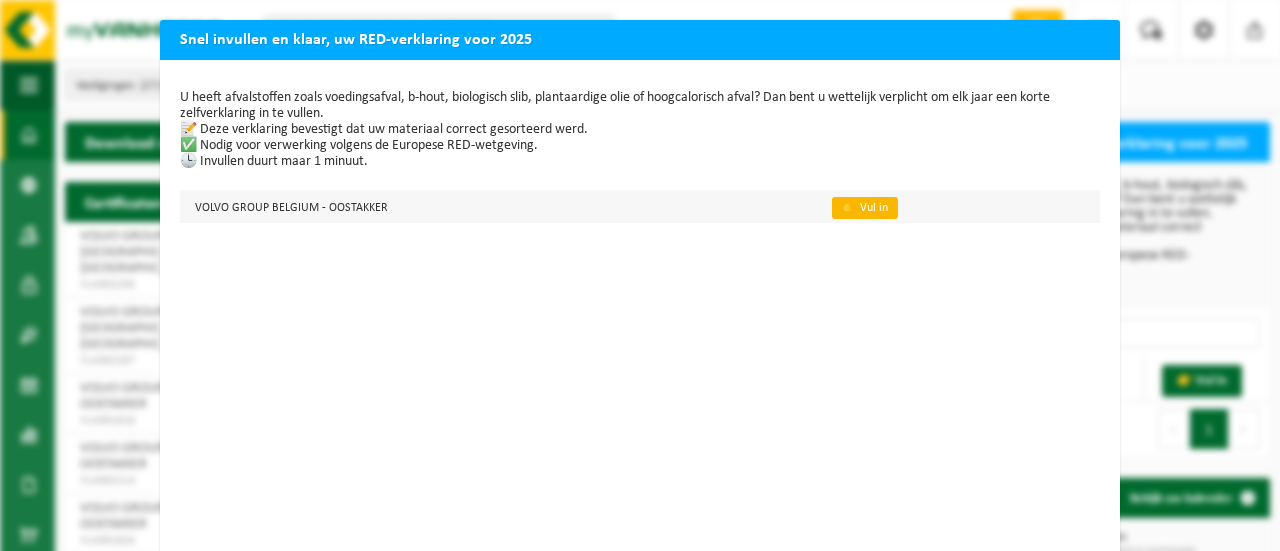 click on "👉 Vul in" at bounding box center (865, 208) 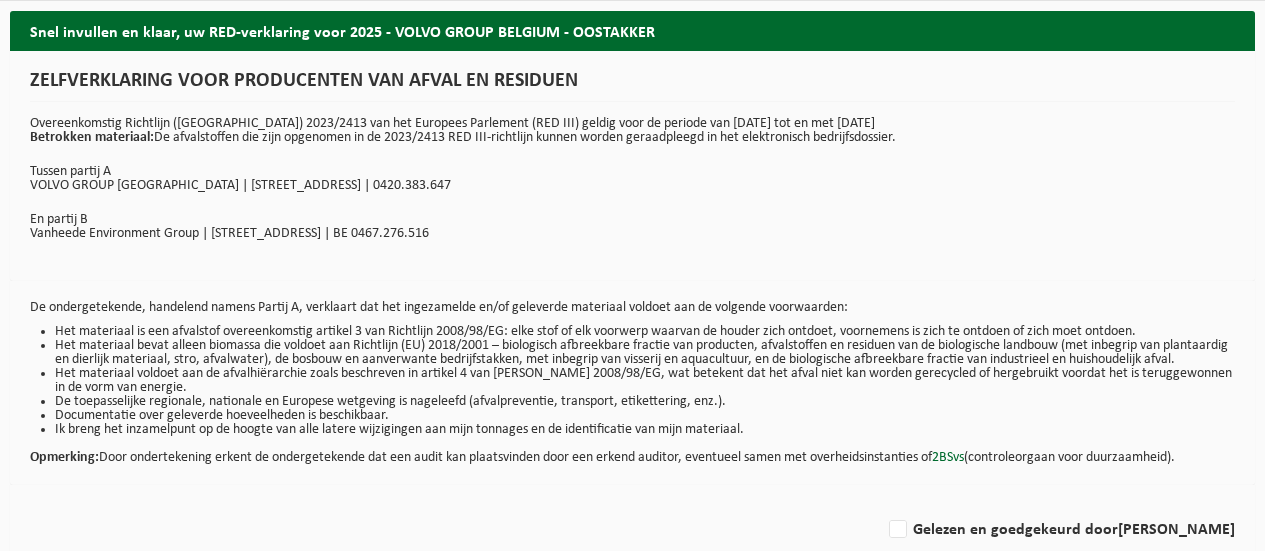 scroll, scrollTop: 0, scrollLeft: 0, axis: both 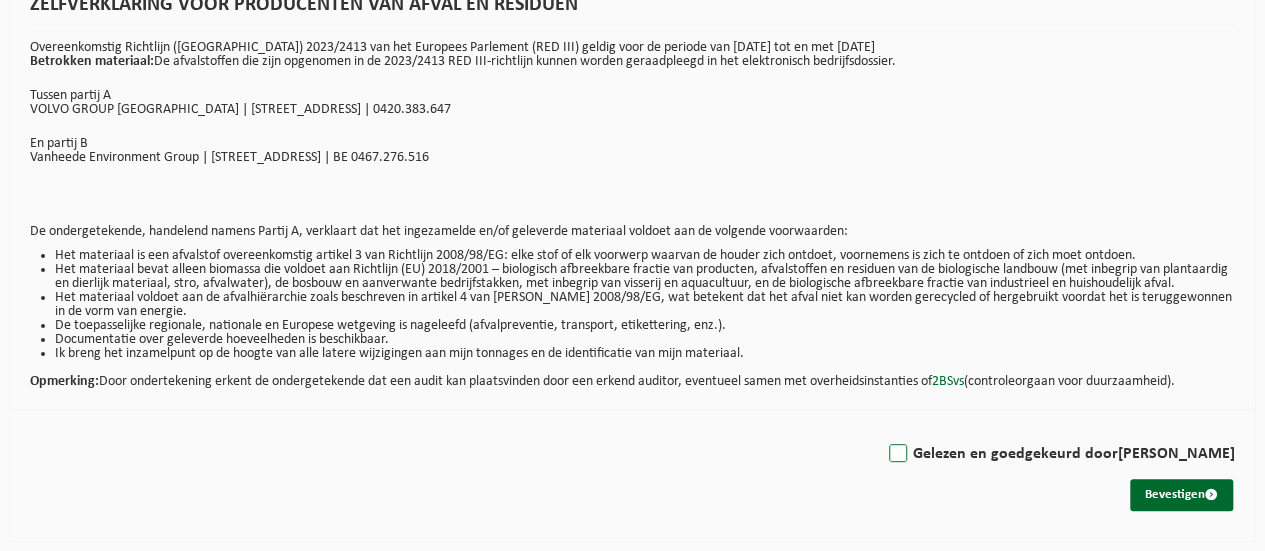 click on "Gelezen en goedgekeurd door  LIEVEN VLAMINCK" at bounding box center [1060, 454] 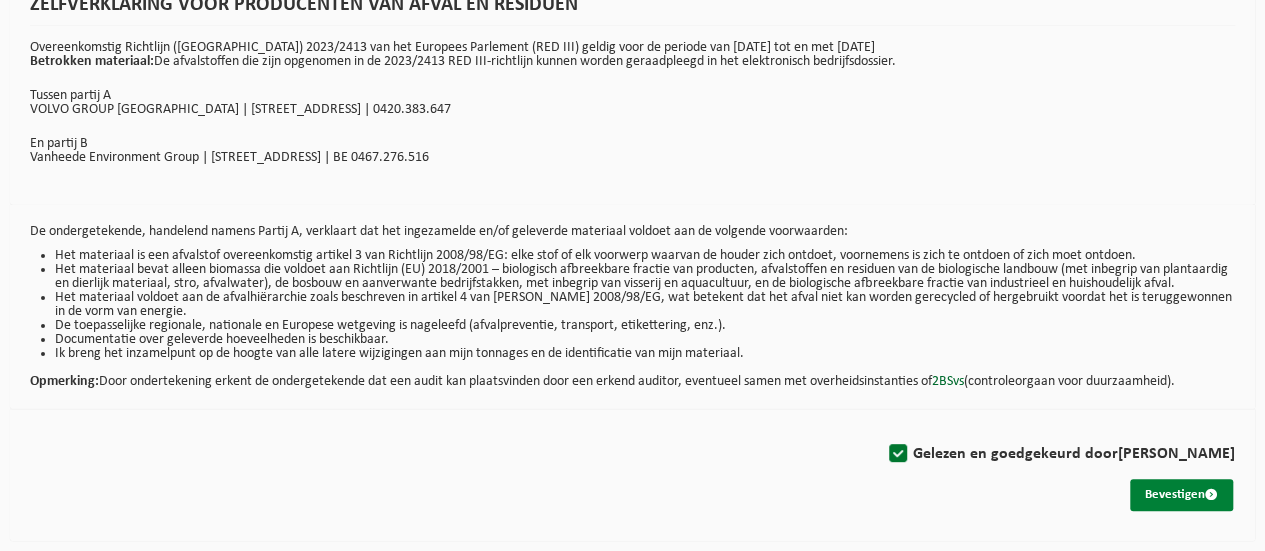 click on "Bevestigen" at bounding box center [1181, 495] 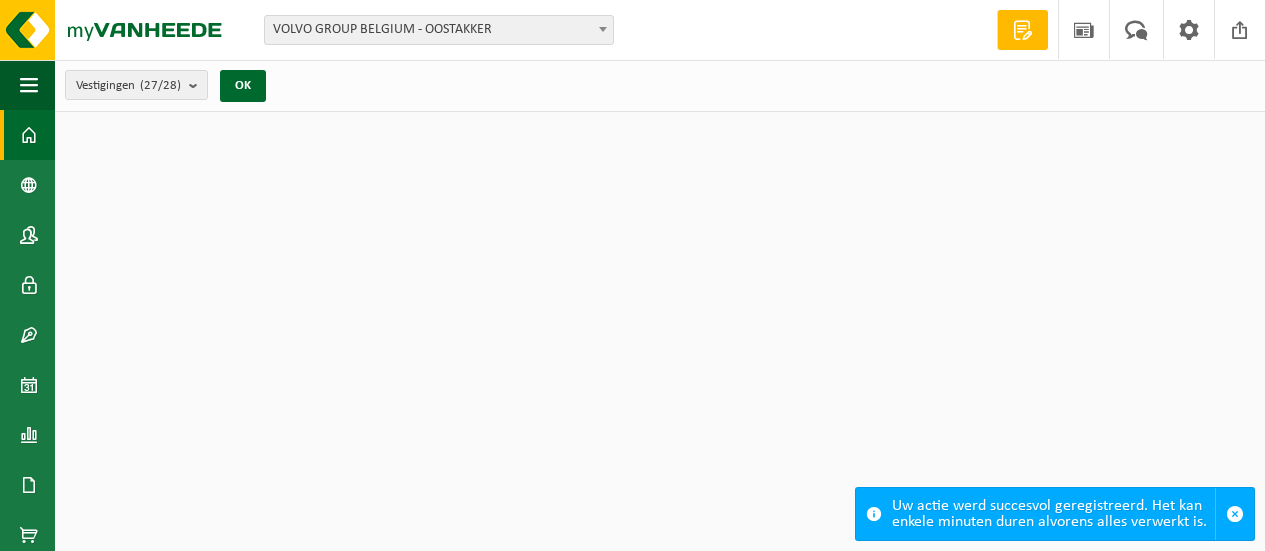 scroll, scrollTop: 0, scrollLeft: 0, axis: both 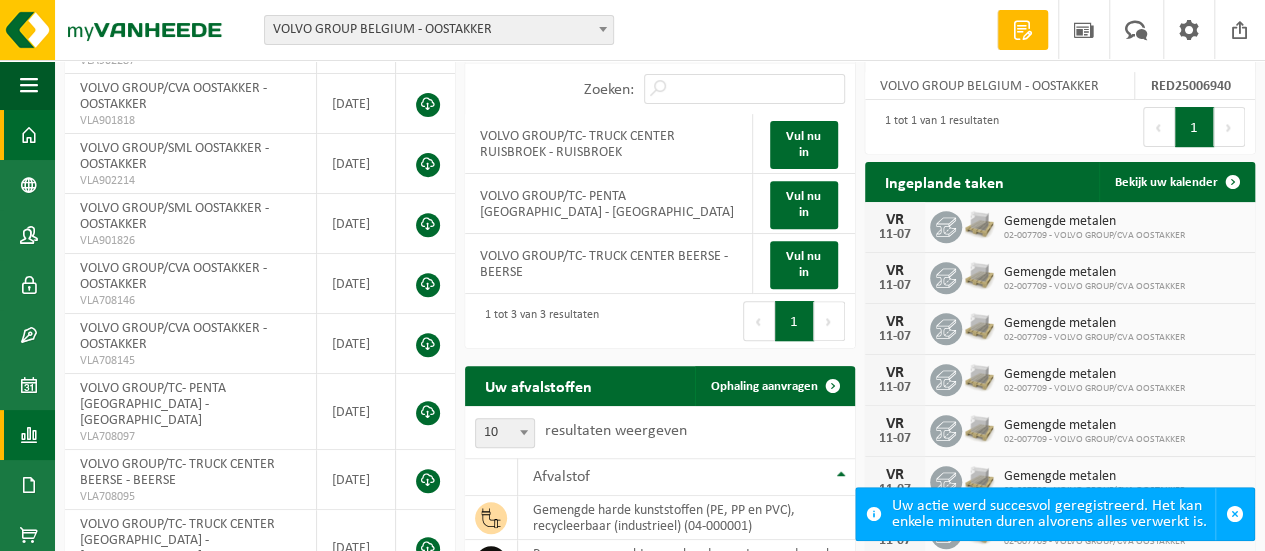 click on "Rapportage" at bounding box center [27, 435] 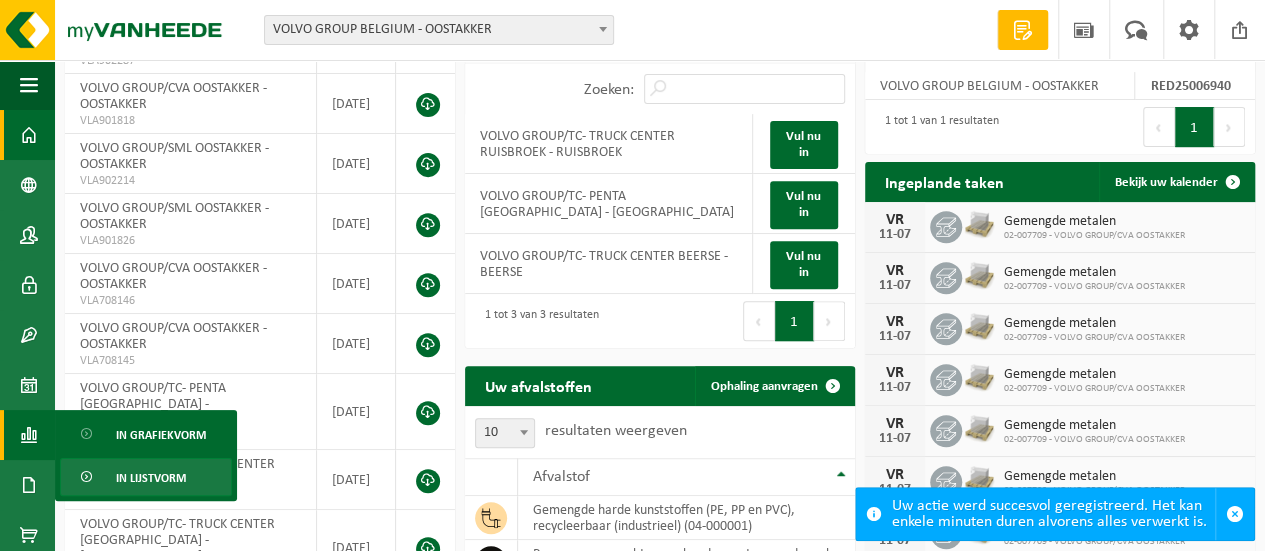 click on "In lijstvorm" at bounding box center [151, 478] 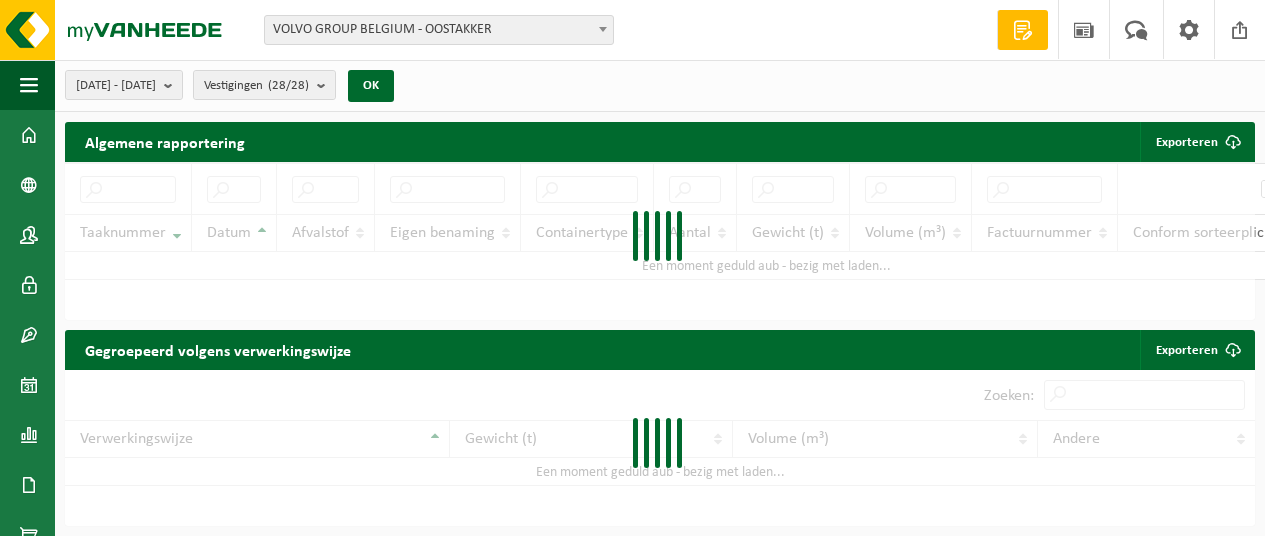 scroll, scrollTop: 0, scrollLeft: 0, axis: both 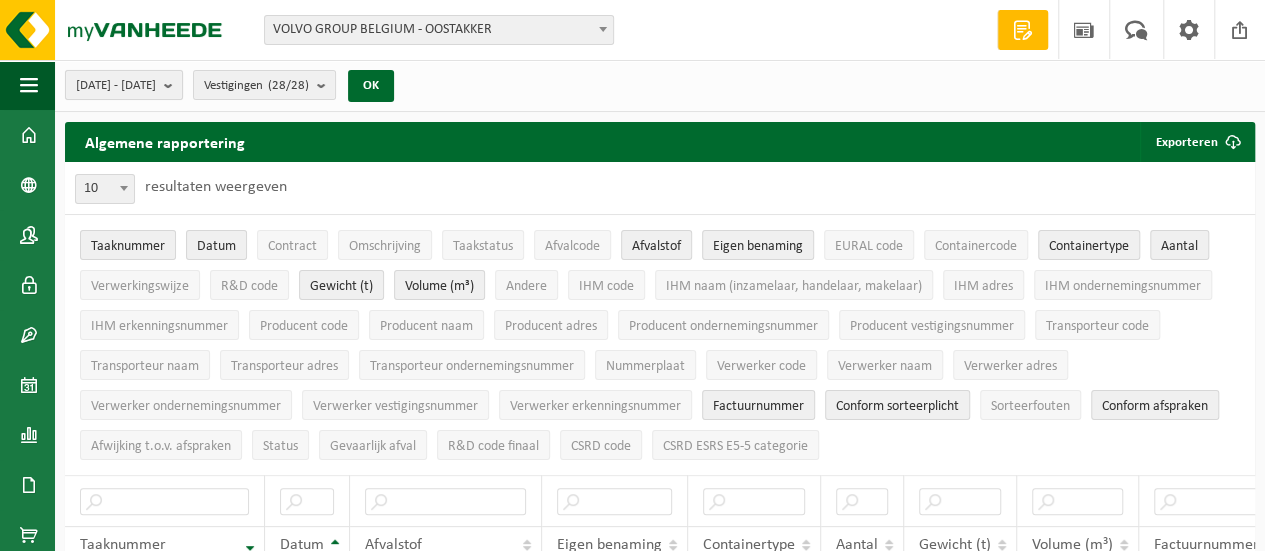 click at bounding box center [173, 85] 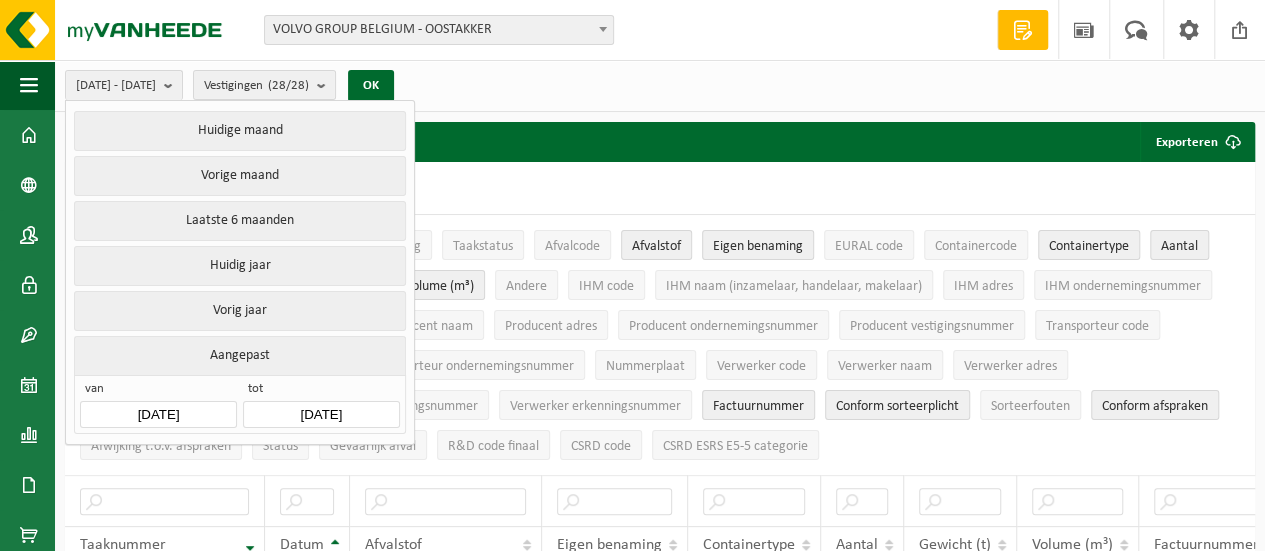 click on "Aangepast" at bounding box center [239, 355] 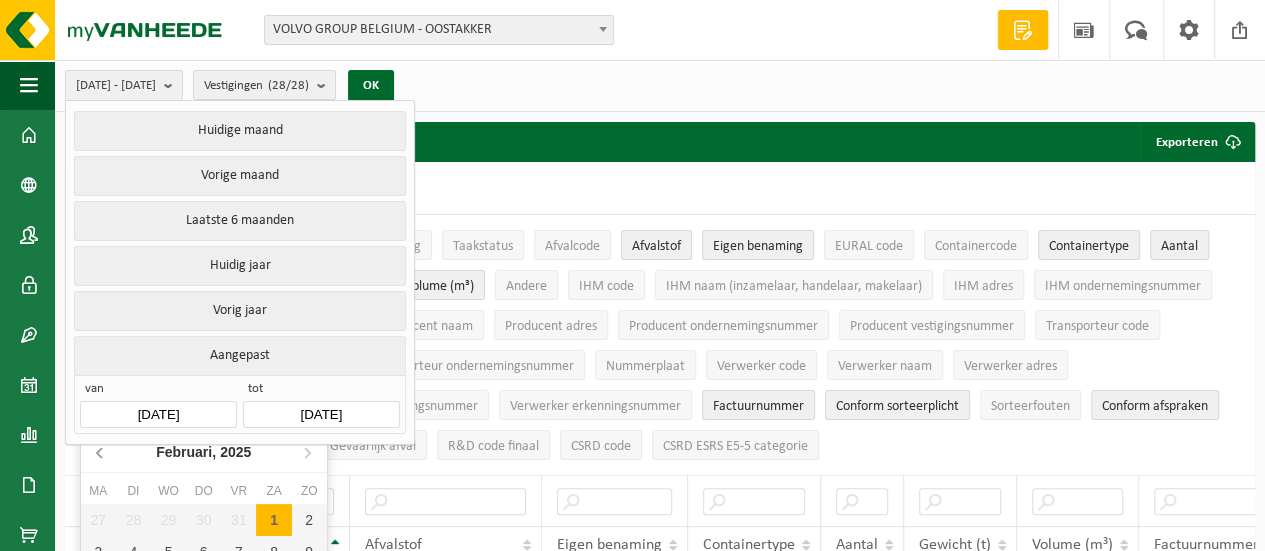 click 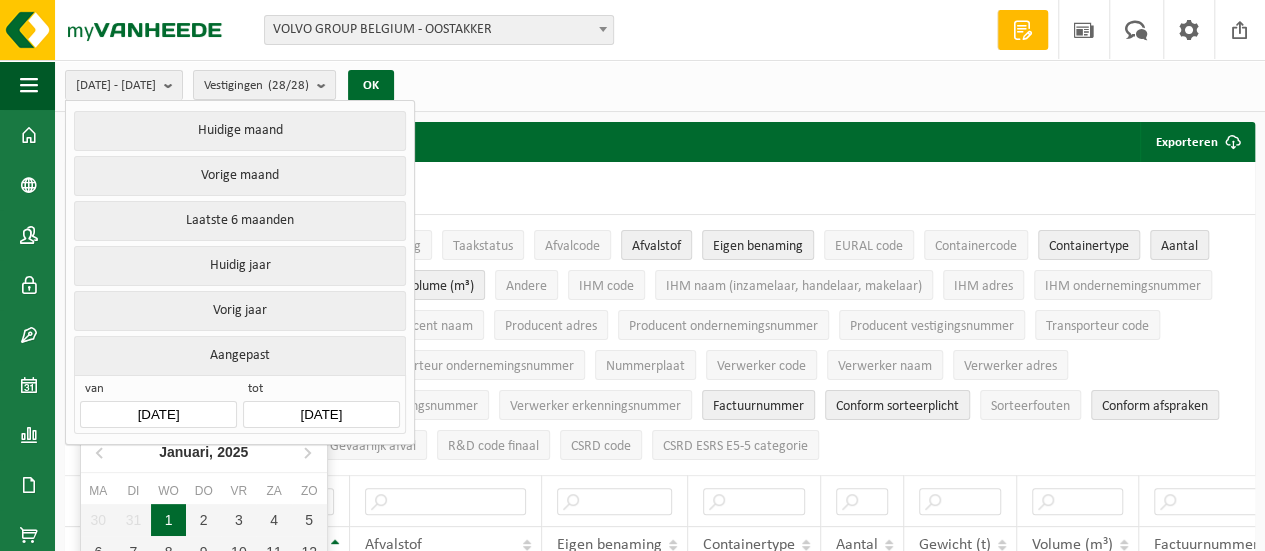 click on "1" at bounding box center (168, 520) 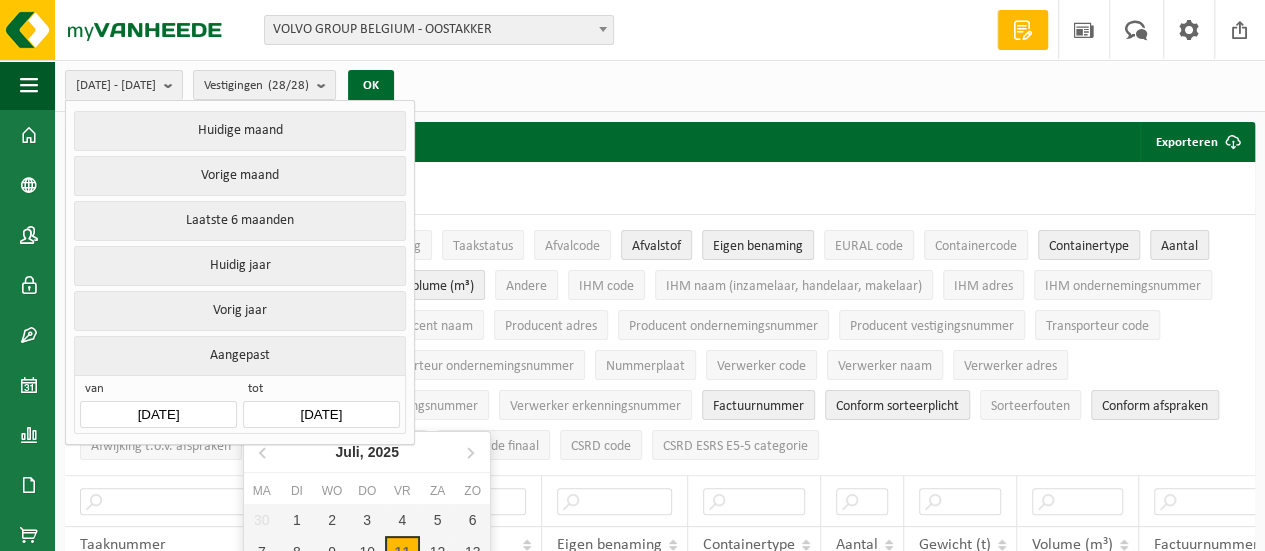 click on "2025-07-11" at bounding box center [321, 414] 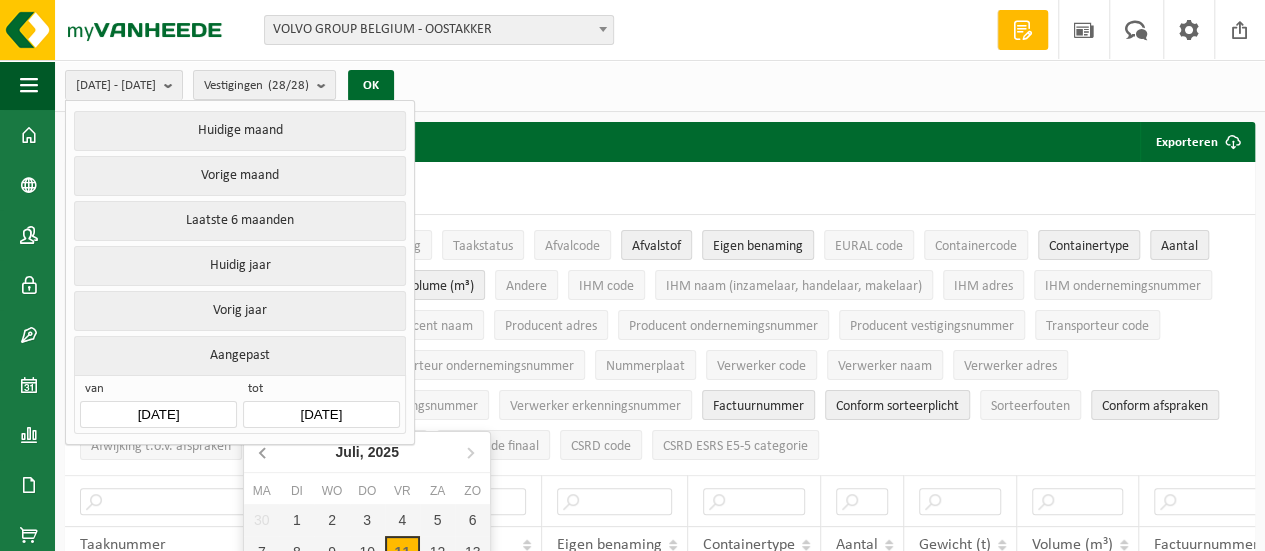 click 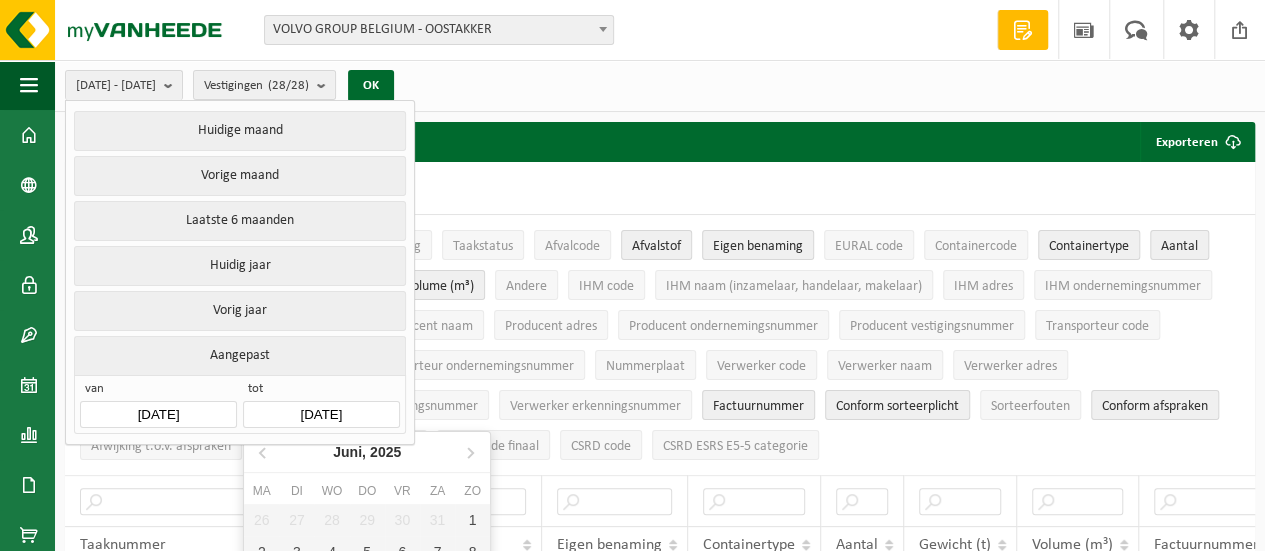 click on "2025-07-11" at bounding box center (321, 414) 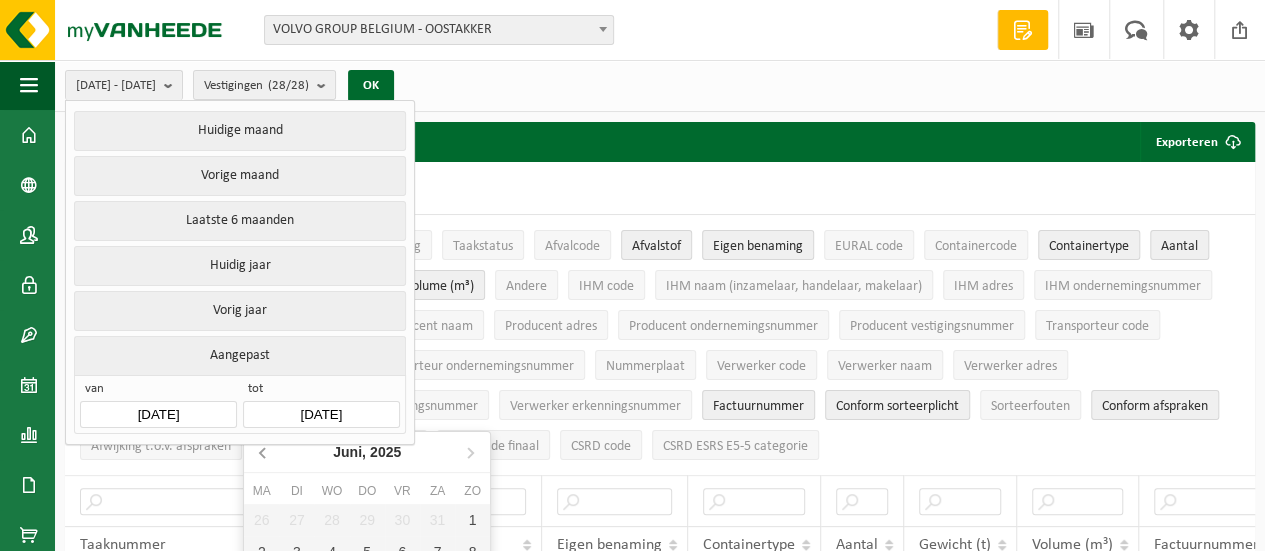 click 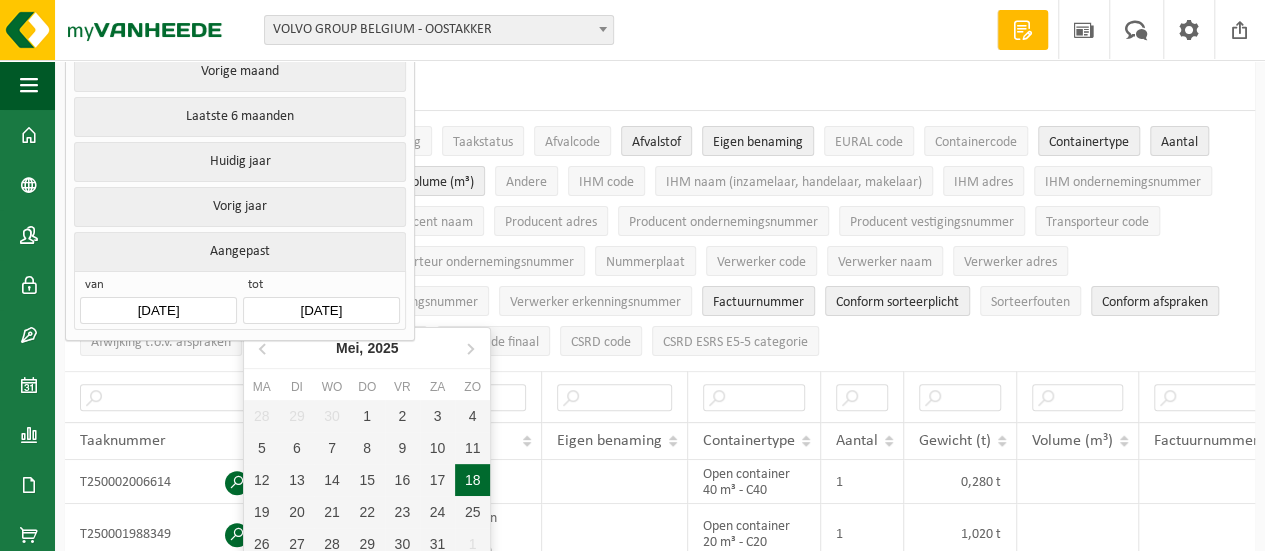 scroll, scrollTop: 200, scrollLeft: 0, axis: vertical 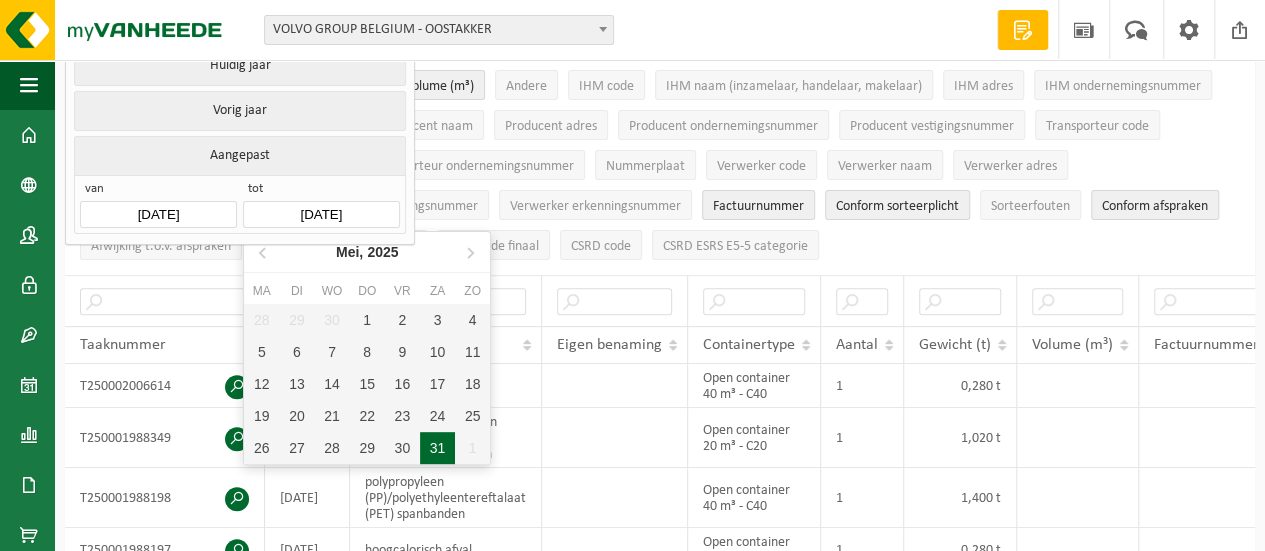 click on "31" at bounding box center [437, 448] 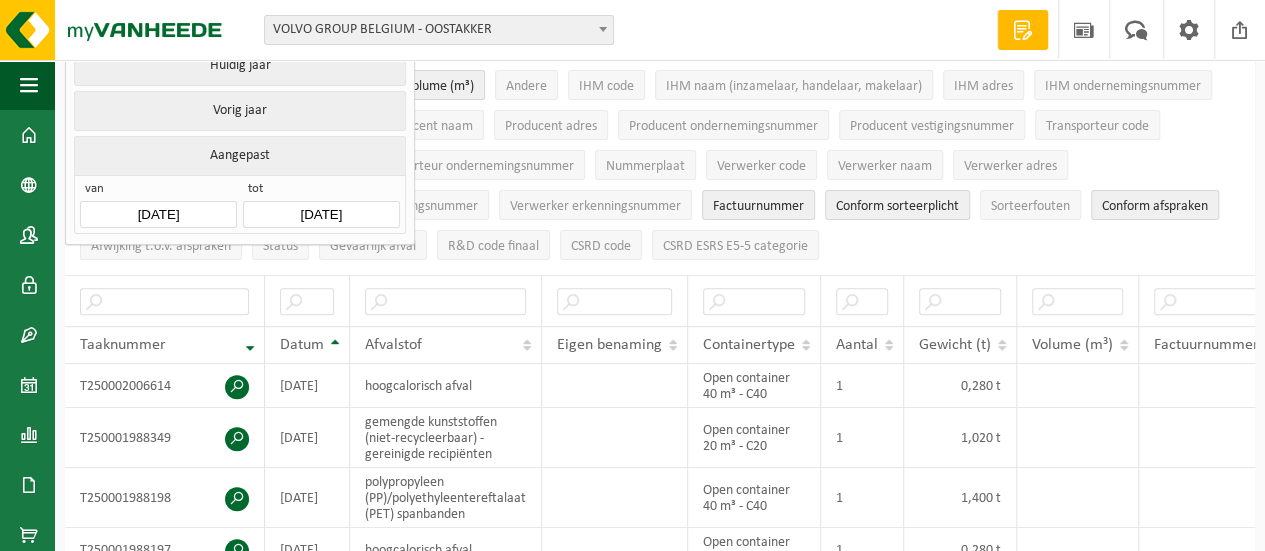 click on "Vestiging:       VOLVO GROUP BELGIUM - OOSTAKKER GEODIS FF BELGIUM NV - MACHELEN RENAULT TRUCKS/VOLVO- CAT BENELUX ZEMST - ZEMST RENAULT TRUCKS/VOLVO- EUTRACO/CAT BENELUX ZEMST - WILLEBROEK VOLVO - GNR OPERATIONS - LOKEREN VOLVO GROUP - GALLOO GENT - GENT VOLVO GROUP/BP- BTX OOSTAKKER - OOSTAKKER VOLVO GROUP/CVA OOSTAKKER - OOSTAKKER VOLVO GROUP/CVA-CROSSPORT NV - WACHTEBEKE VOLVO GROUP/CVA-JOOS EXPRESS - KUURNE VOLVO GROUP/CVA-KATWIJK - KATWIJK VOLVO GROUP/CVA-TRANSPORT VERCAUTEREN - LOKEREN VOLVO GROUP/SML - ENGELS RAMEN EN DEUREN - LOKEREN VOLVO GROUP/SML - GHD - DESTELDONK VOLVO GROUP/SML - VEL ANTWERPEN - ANTWERPEN VOLVO GROUP/SML OOSTAKKER - OOSTAKKER VOLVO SML-SORTEERCENTRUM VEL ANTWERPEN - ANTWERPEN VOLVO GROUP/SML-KATOENNATIE-VCE - DESTELDONK VOLVO GROUP/SML-TROPACK DESTELDONK - DESTELDONK VOLVO GROUP/SML-TROPACK OOSTAKKER - OOSTAKKER VOLVO GROUP/TC- PENTA ANTWERPEN - ANTWERPEN VOLVO GROUP/TC- TRUCK CENTER ANTWERPEN - ANTWERPEN VOLVO GROUP/TC- TRUCK CENTER BEERSE - BEERSE" at bounding box center (632, 30) 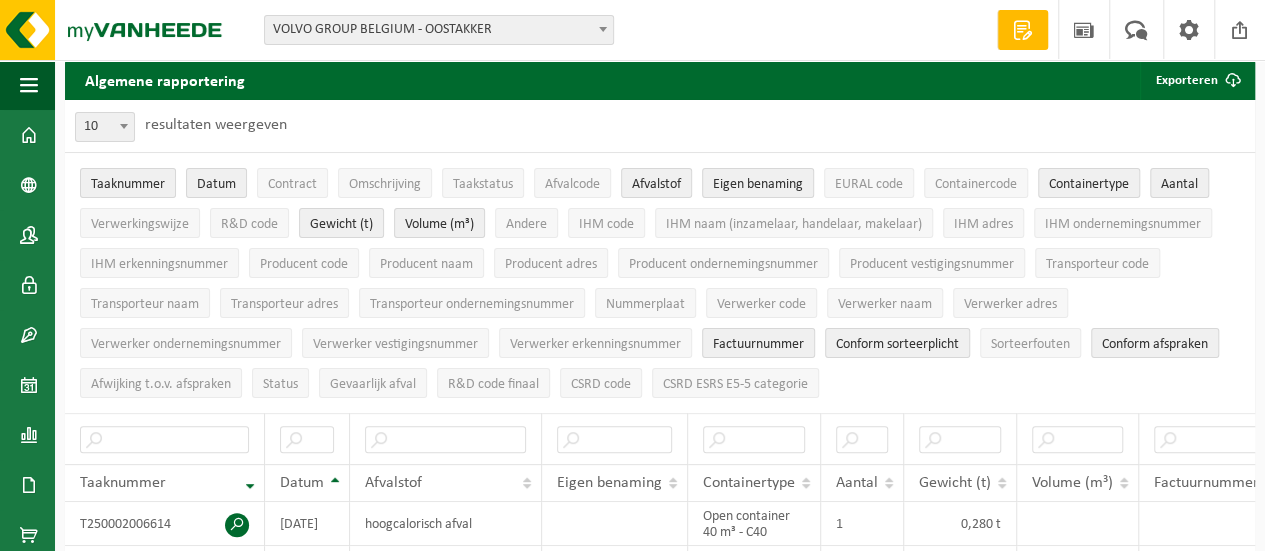 scroll, scrollTop: 0, scrollLeft: 0, axis: both 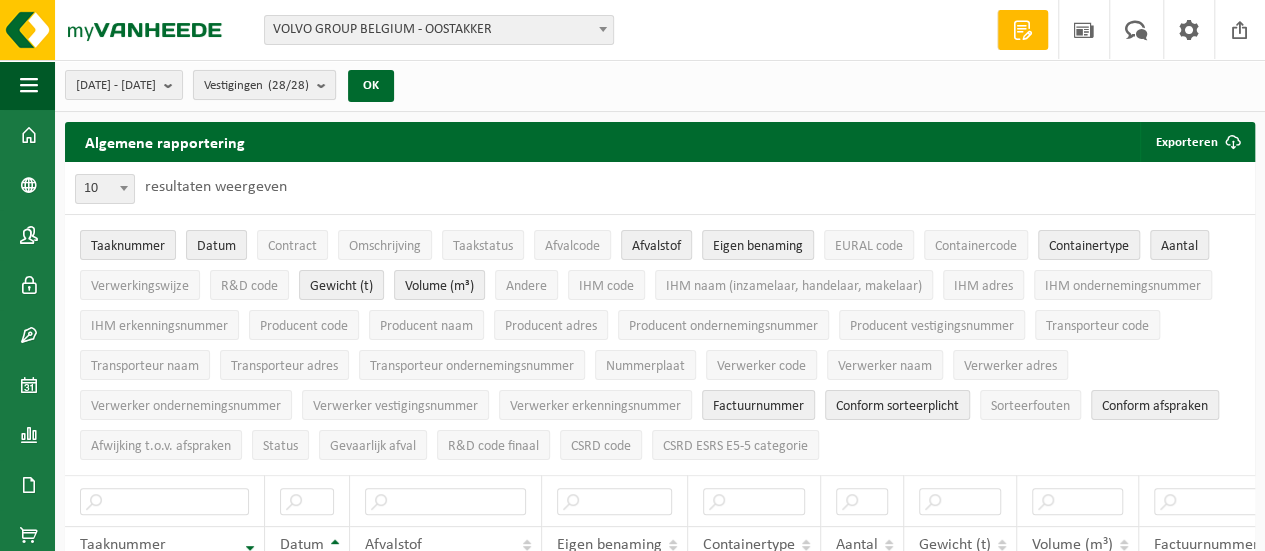 click on "(28/28)" at bounding box center (288, 85) 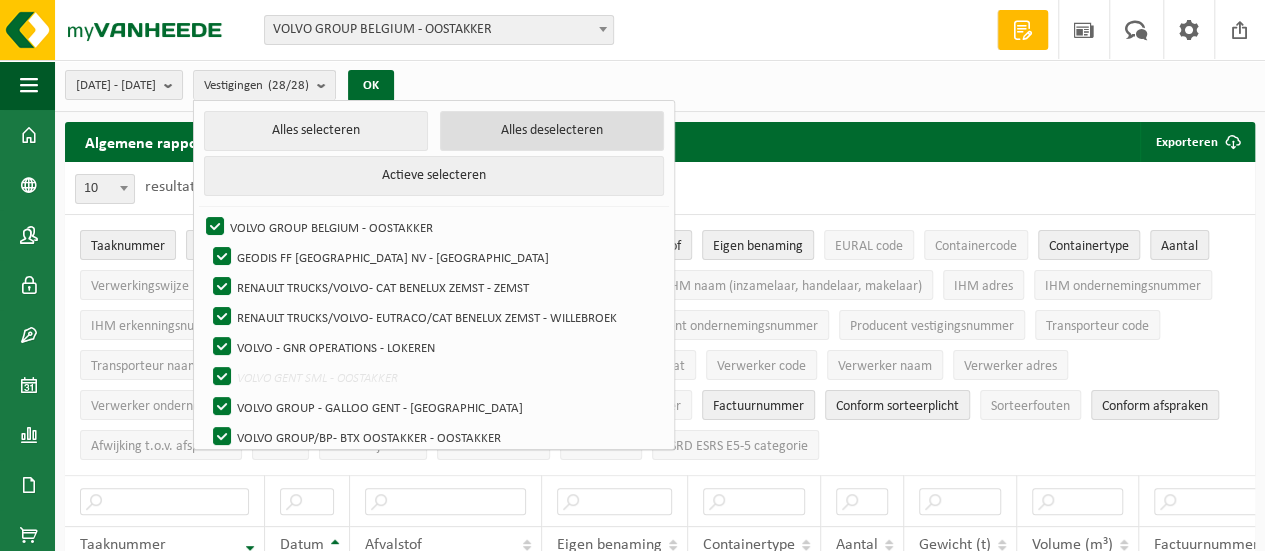 click on "Alles deselecteren" at bounding box center (552, 131) 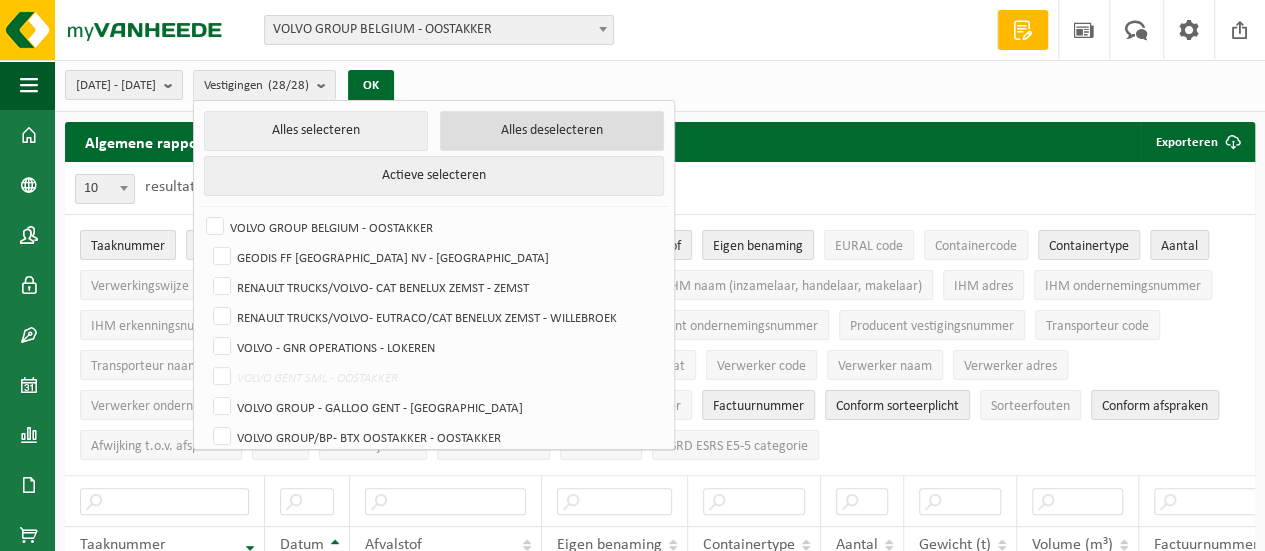 checkbox on "false" 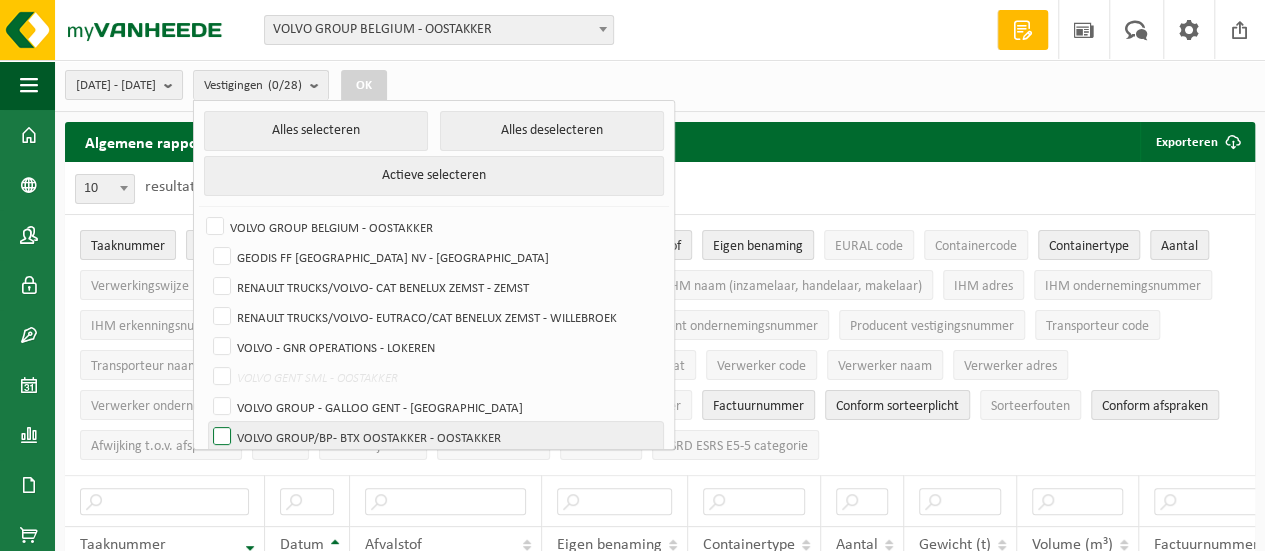 click on "VOLVO GROUP/BP- BTX OOSTAKKER - OOSTAKKER" at bounding box center [436, 437] 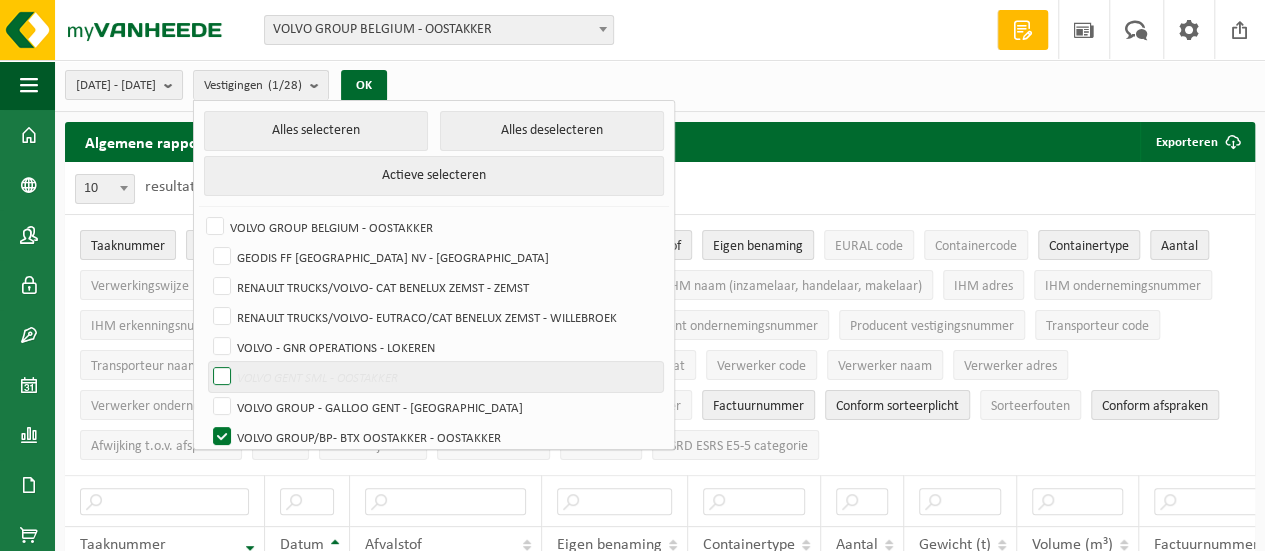 scroll, scrollTop: 100, scrollLeft: 0, axis: vertical 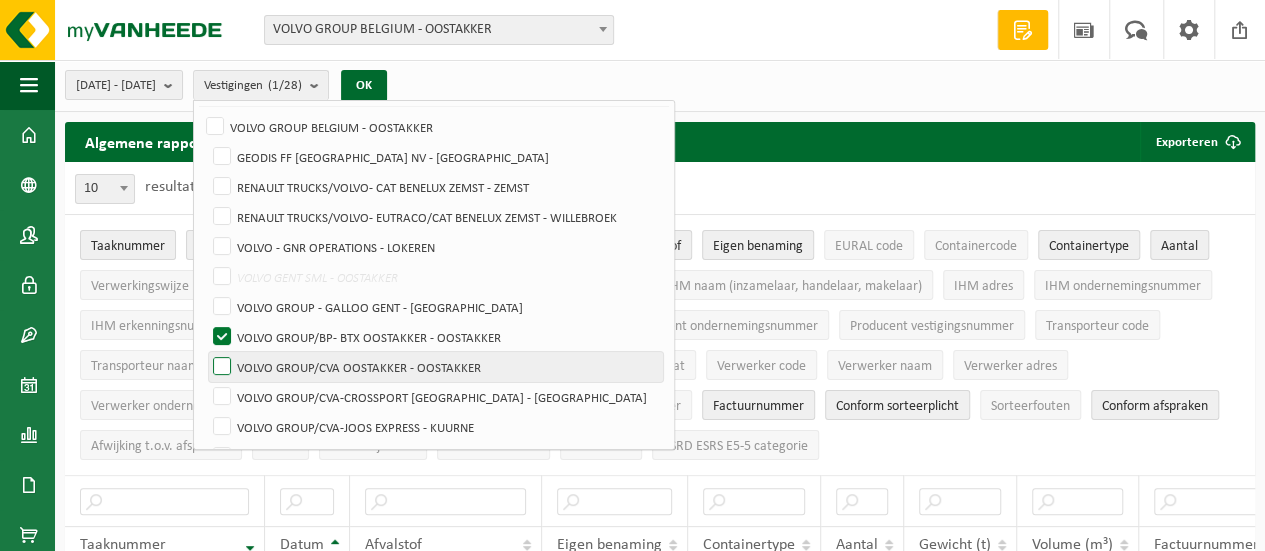 click on "VOLVO GROUP/CVA OOSTAKKER - OOSTAKKER" at bounding box center (436, 367) 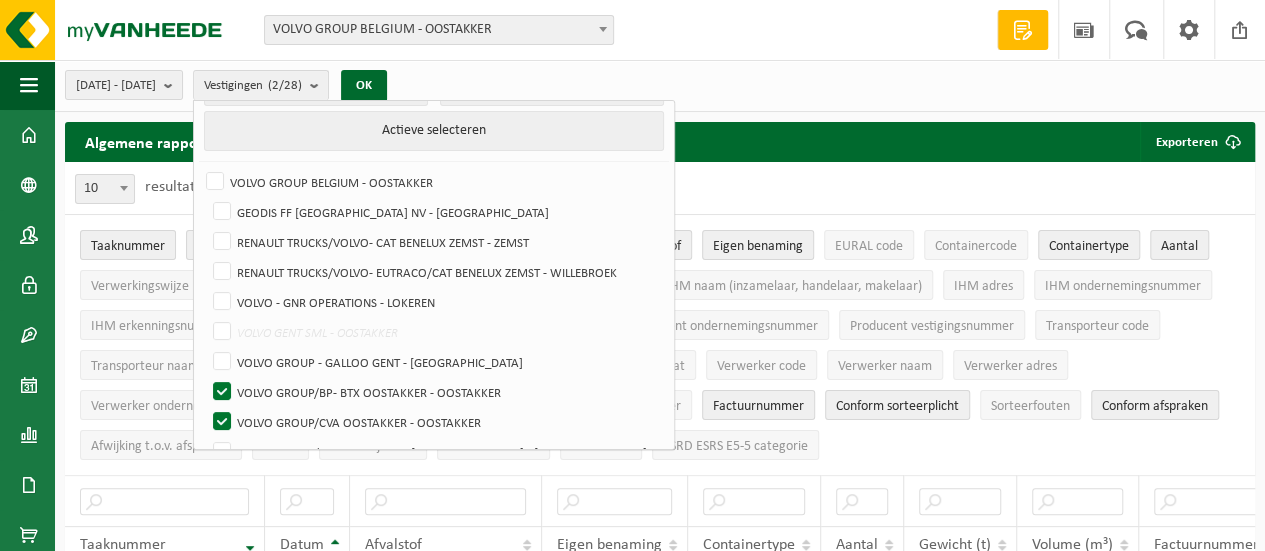 scroll, scrollTop: 0, scrollLeft: 0, axis: both 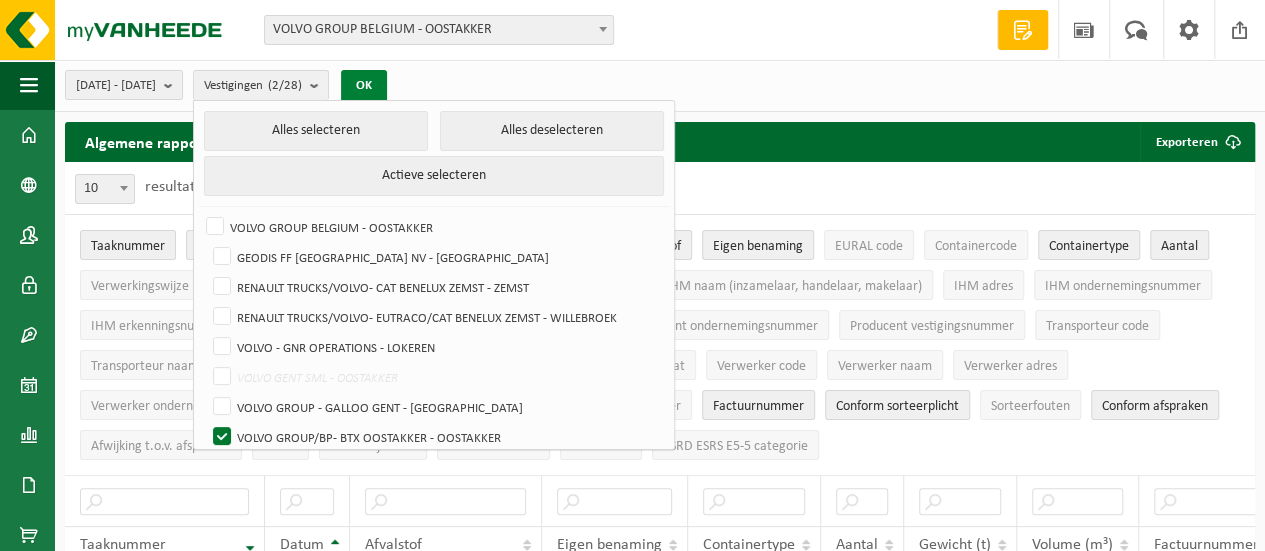 click on "OK" at bounding box center [364, 86] 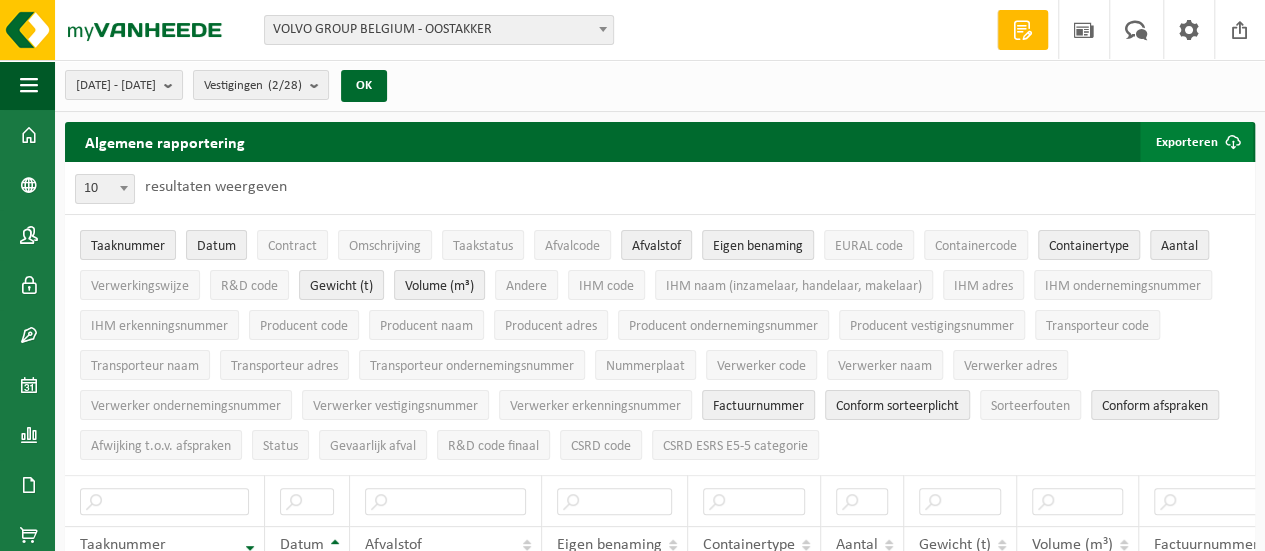 click at bounding box center [1233, 142] 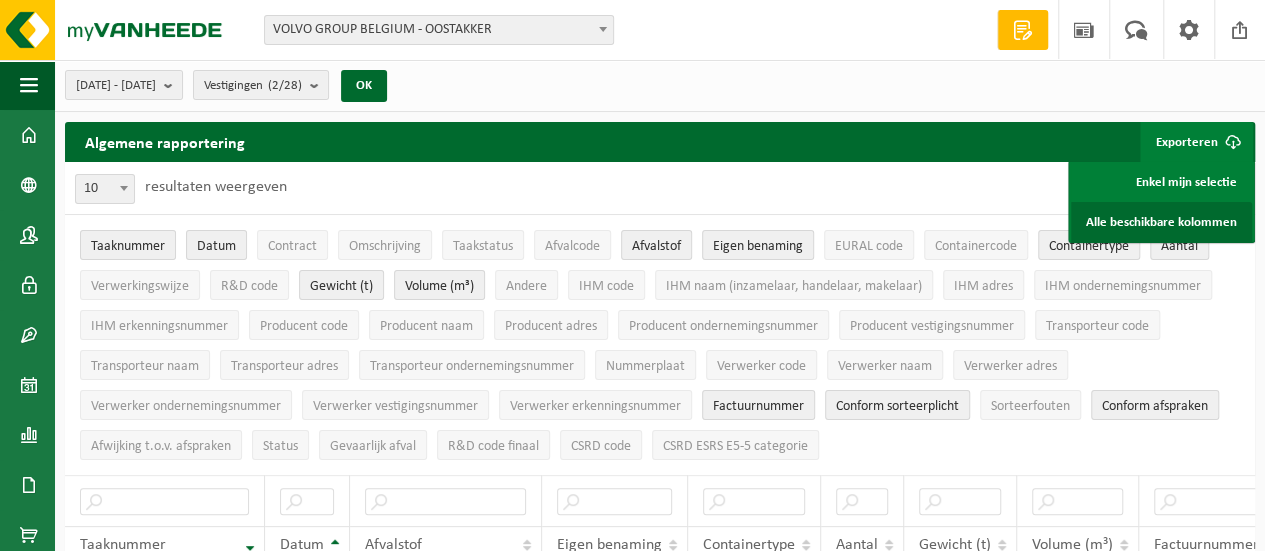 click on "Alle beschikbare kolommen" at bounding box center [1161, 222] 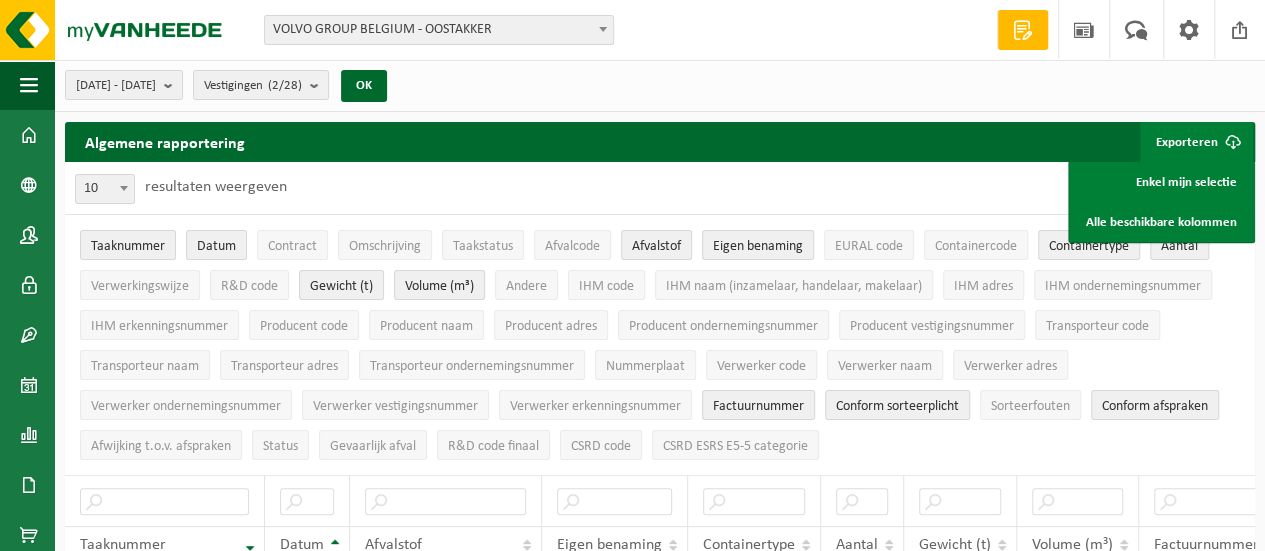 click on "Vestiging:       VOLVO GROUP BELGIUM - OOSTAKKER GEODIS FF BELGIUM NV - MACHELEN RENAULT TRUCKS/VOLVO- CAT BENELUX ZEMST - ZEMST RENAULT TRUCKS/VOLVO- EUTRACO/CAT BENELUX ZEMST - WILLEBROEK VOLVO - GNR OPERATIONS - LOKEREN VOLVO GROUP - GALLOO GENT - GENT VOLVO GROUP/BP- BTX OOSTAKKER - OOSTAKKER VOLVO GROUP/CVA OOSTAKKER - OOSTAKKER VOLVO GROUP/CVA-CROSSPORT NV - WACHTEBEKE VOLVO GROUP/CVA-JOOS EXPRESS - KUURNE VOLVO GROUP/CVA-KATWIJK - KATWIJK VOLVO GROUP/CVA-TRANSPORT VERCAUTEREN - LOKEREN VOLVO GROUP/SML - ENGELS RAMEN EN DEUREN - LOKEREN VOLVO GROUP/SML - GHD - DESTELDONK VOLVO GROUP/SML - VEL ANTWERPEN - ANTWERPEN VOLVO GROUP/SML OOSTAKKER - OOSTAKKER VOLVO SML-SORTEERCENTRUM VEL ANTWERPEN - ANTWERPEN VOLVO GROUP/SML-KATOENNATIE-VCE - DESTELDONK VOLVO GROUP/SML-TROPACK DESTELDONK - DESTELDONK VOLVO GROUP/SML-TROPACK OOSTAKKER - OOSTAKKER VOLVO GROUP/TC- PENTA ANTWERPEN - ANTWERPEN VOLVO GROUP/TC- TRUCK CENTER ANTWERPEN - ANTWERPEN VOLVO GROUP/TC- TRUCK CENTER BEERSE - BEERSE" at bounding box center [632, 30] 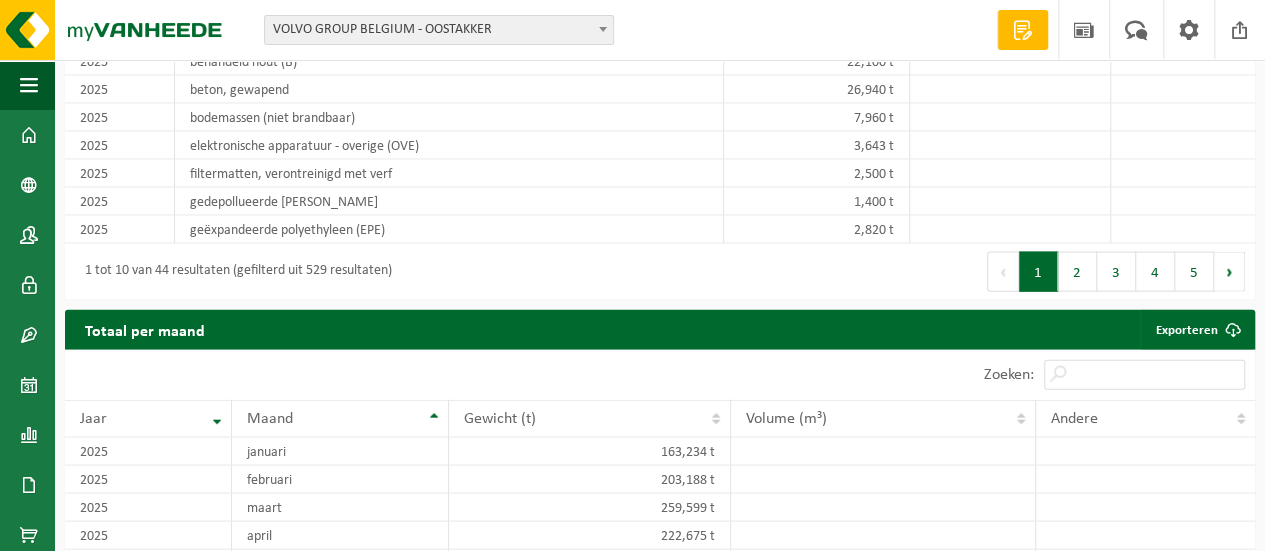 scroll, scrollTop: 2192, scrollLeft: 0, axis: vertical 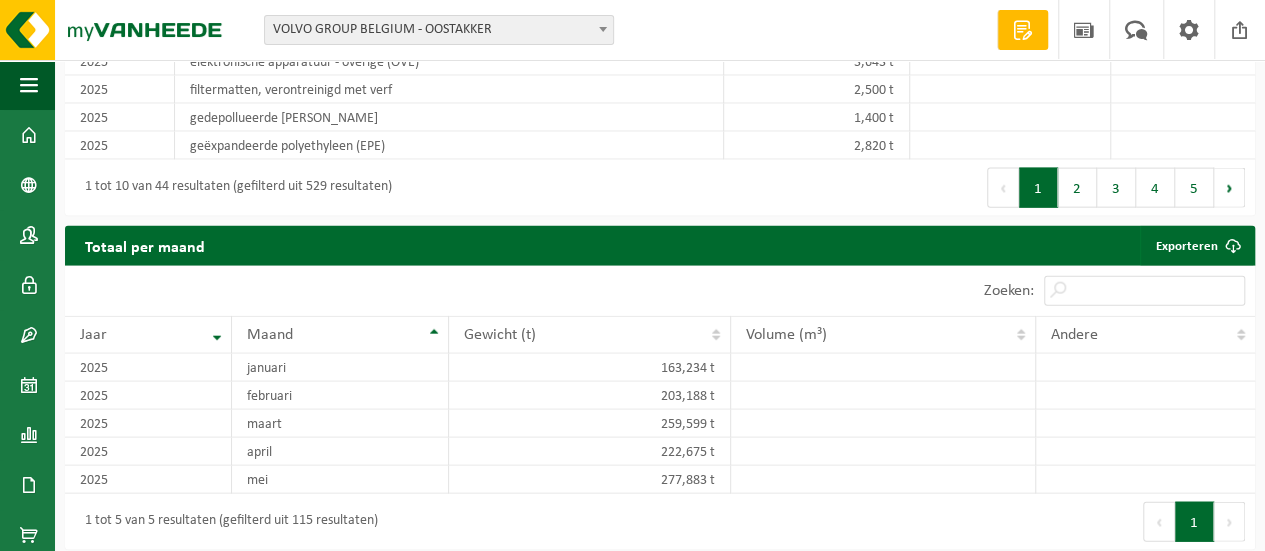 click on "Eerste Vorige 1 Volgende Laatste" at bounding box center [957, 522] 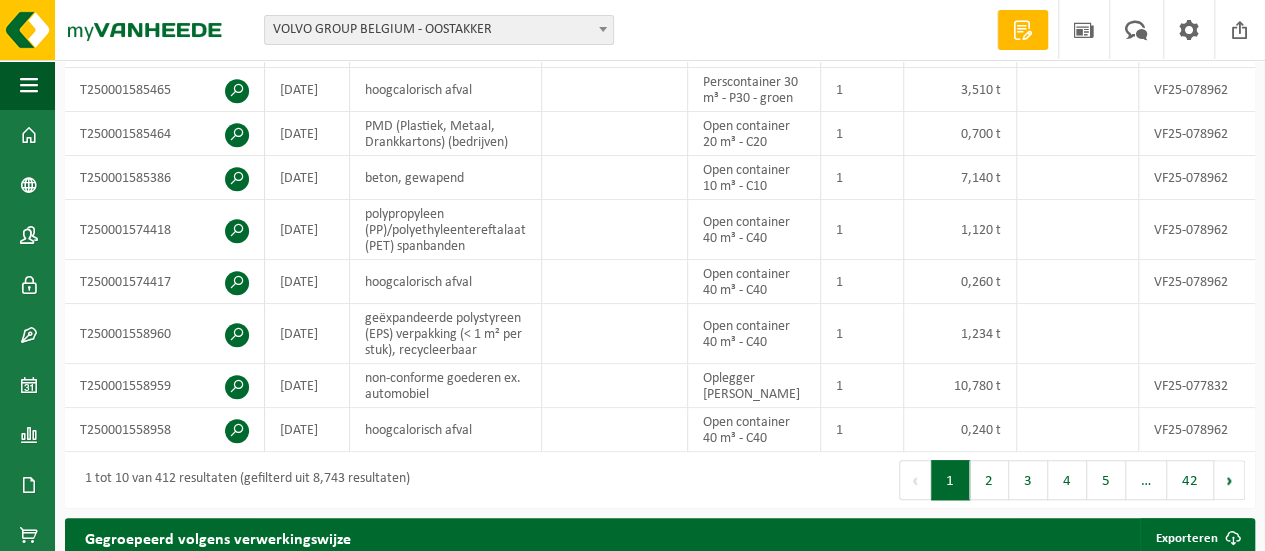 scroll, scrollTop: 0, scrollLeft: 0, axis: both 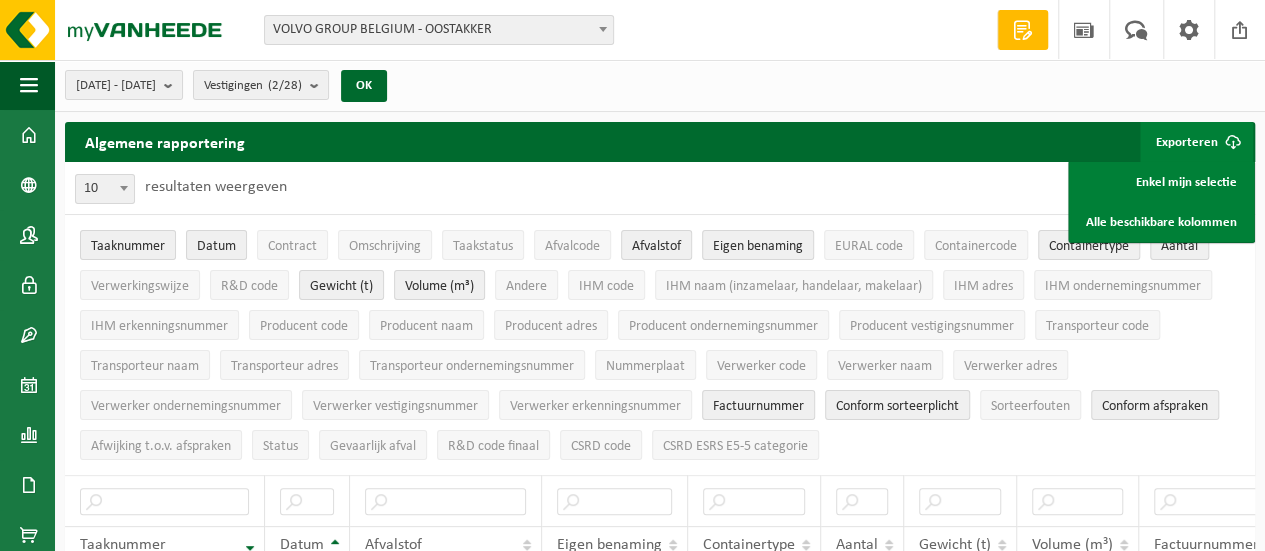 click on "2025-01-01 - 2025-05-31               Huidige maand       Vorige maand       Laatste 6 maanden       Huidig jaar       Vorig jaar       Aangepast       van   2025-01-01       tot   2025-05-31                           Vestigingen  (2/28)               Alles selecteren   Alles deselecteren   Actieve selecteren         VOLVO GROUP BELGIUM - OOSTAKKER       GEODIS FF BELGIUM NV - MACHELEN       RENAULT TRUCKS/VOLVO- CAT BENELUX ZEMST - ZEMST       RENAULT TRUCKS/VOLVO- EUTRACO/CAT BENELUX ZEMST - WILLEBROEK       VOLVO - GNR OPERATIONS - LOKEREN       VOLVO GENT SML - OOSTAKKER       VOLVO GROUP - GALLOO GENT - GENT       VOLVO GROUP/BP- BTX OOSTAKKER - OOSTAKKER       VOLVO GROUP/CVA OOSTAKKER - OOSTAKKER       VOLVO GROUP/CVA-CROSSPORT NV - WACHTEBEKE       VOLVO GROUP/CVA-JOOS EXPRESS - KUURNE       VOLVO GROUP/CVA-KATWIJK - KATWIJK       VOLVO GROUP/CVA-TRANSPORT VERCAUTEREN - LOKEREN       VOLVO GROUP/SML - ENGELS RAMEN EN DEUREN - LOKEREN       VOLVO GROUP/SML - GHD - DESTELDONK" at bounding box center (660, 86) 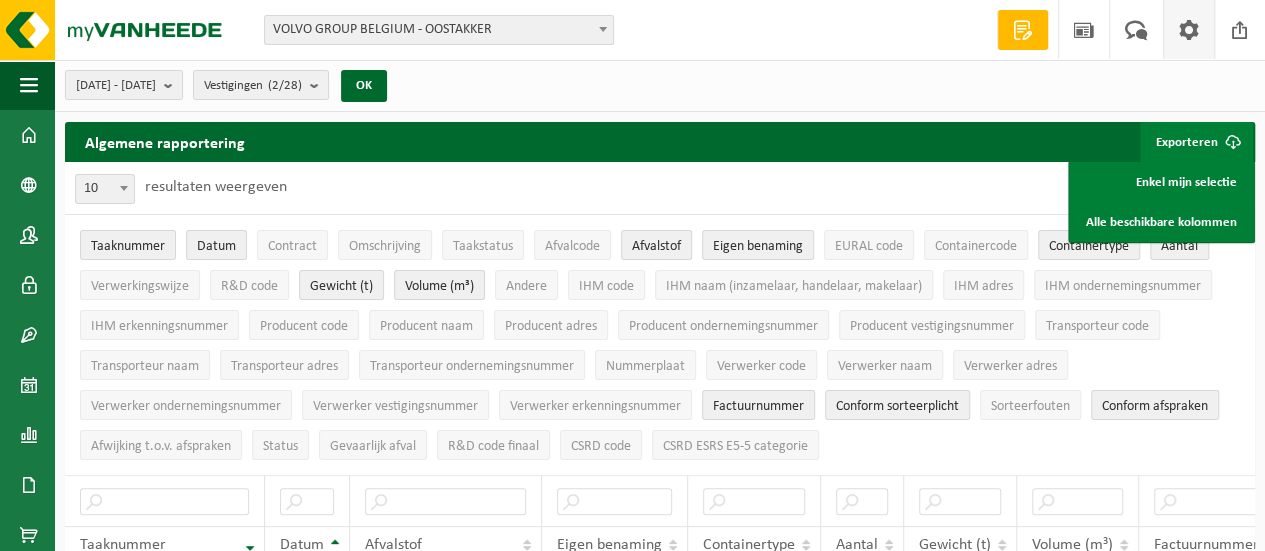 click at bounding box center (1189, 29) 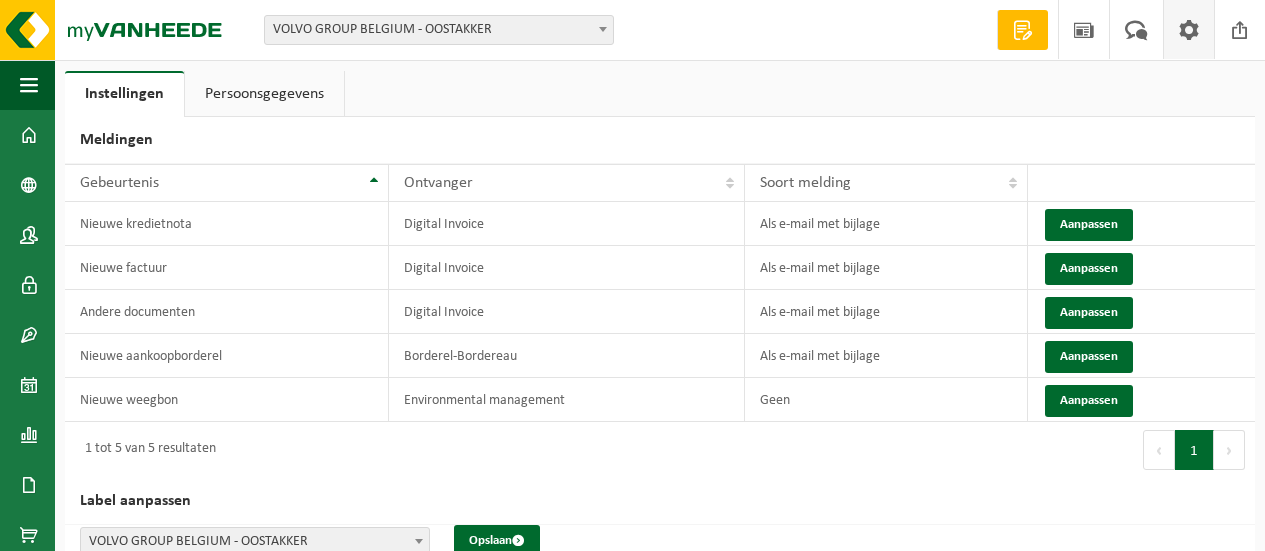 scroll, scrollTop: 0, scrollLeft: 0, axis: both 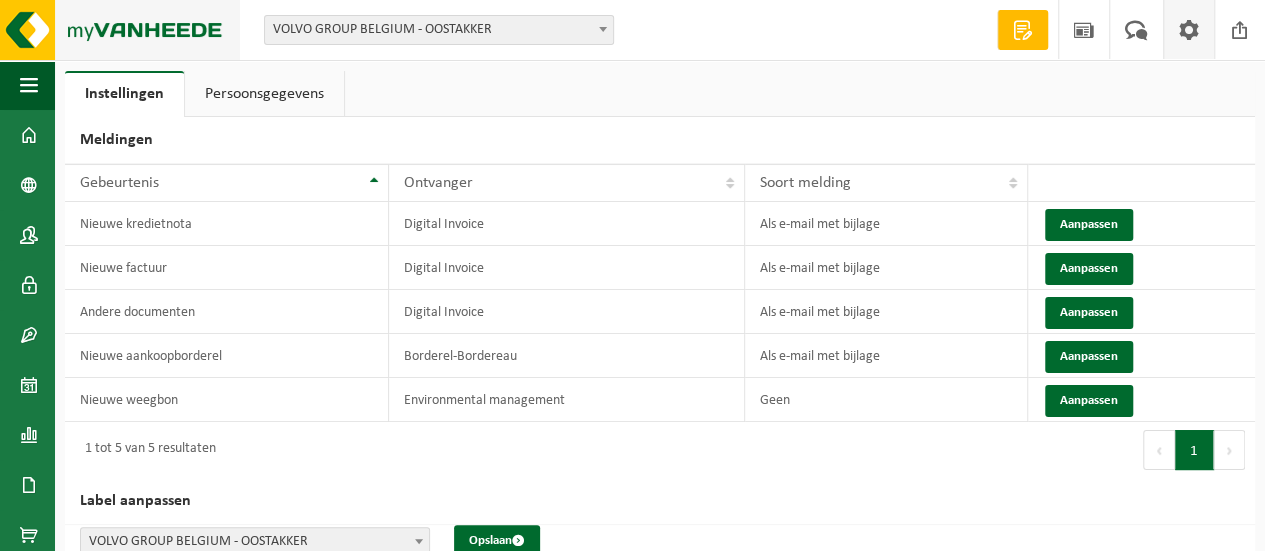 click at bounding box center [120, 30] 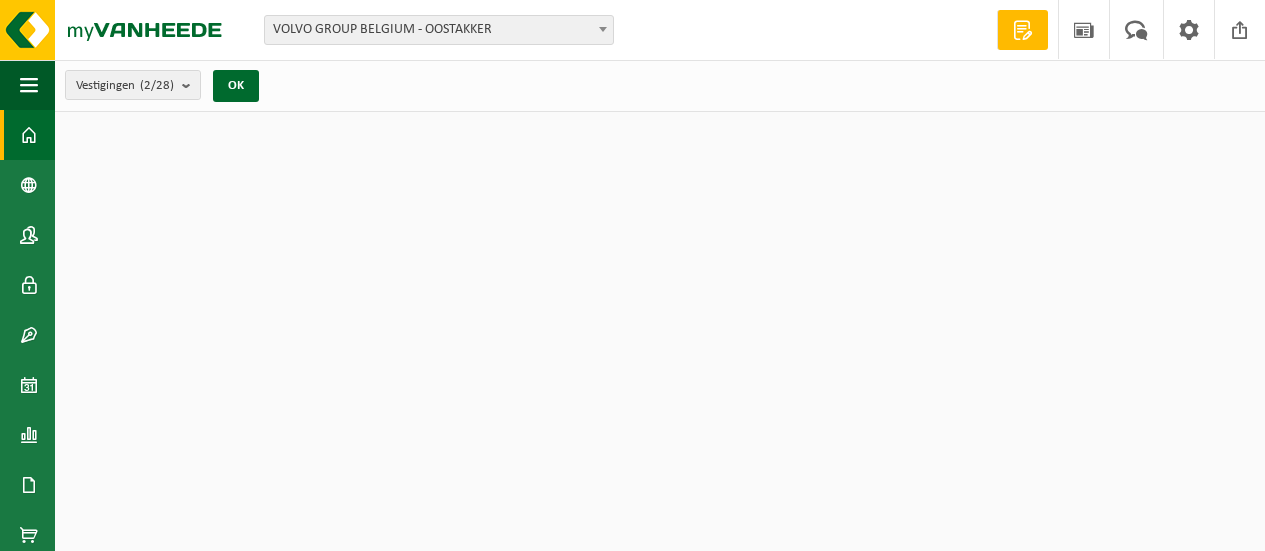 scroll, scrollTop: 0, scrollLeft: 0, axis: both 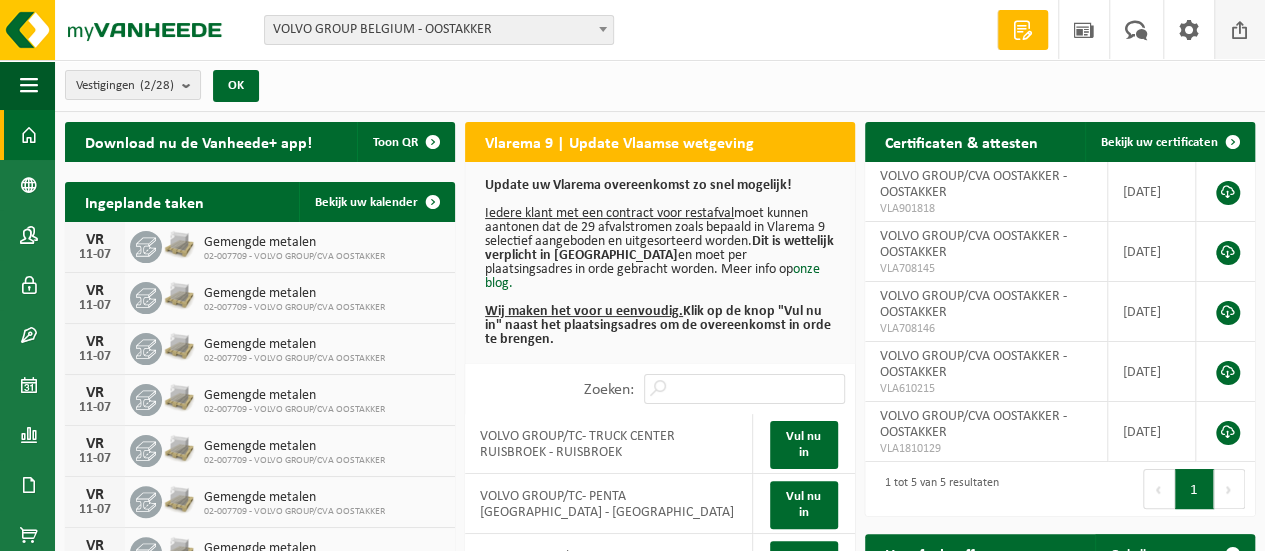 click at bounding box center [1240, 29] 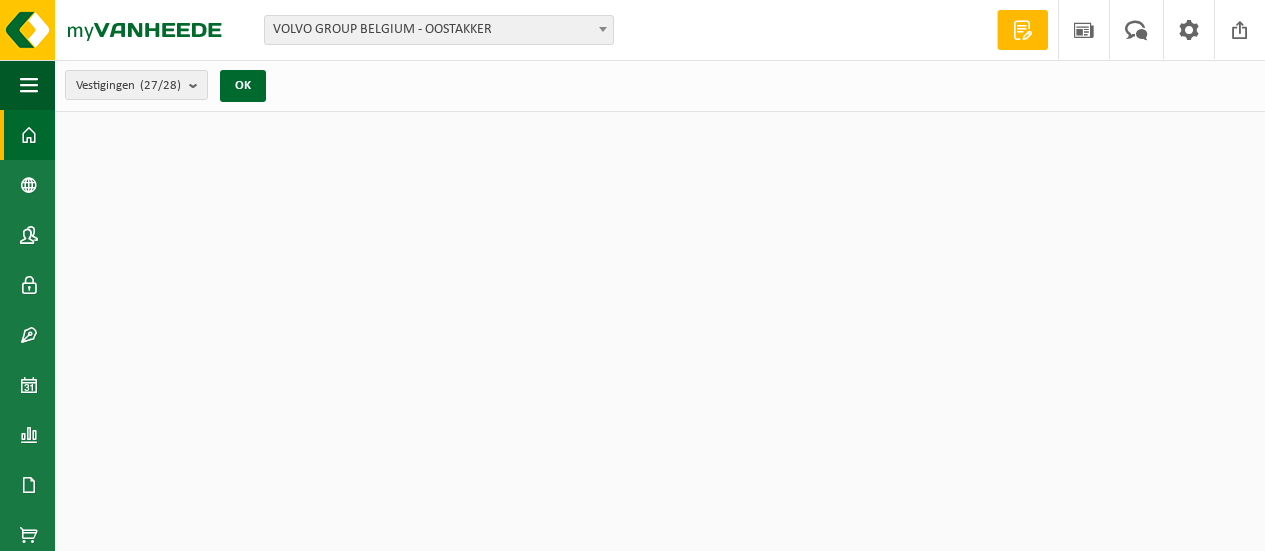 scroll, scrollTop: 0, scrollLeft: 0, axis: both 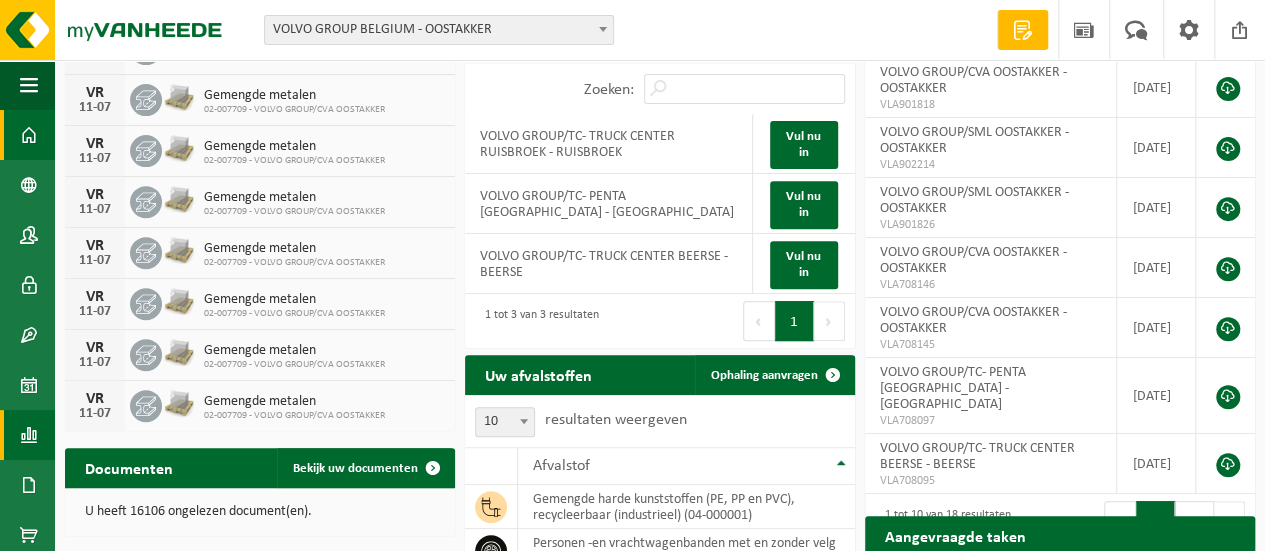 click at bounding box center (29, 435) 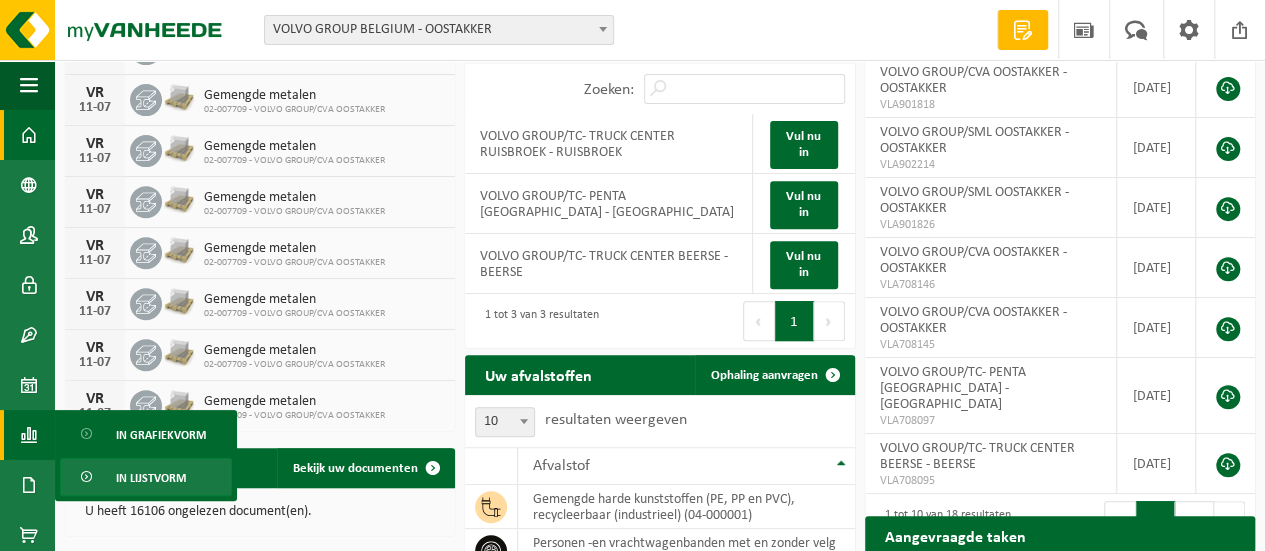 click on "In lijstvorm" at bounding box center [146, 477] 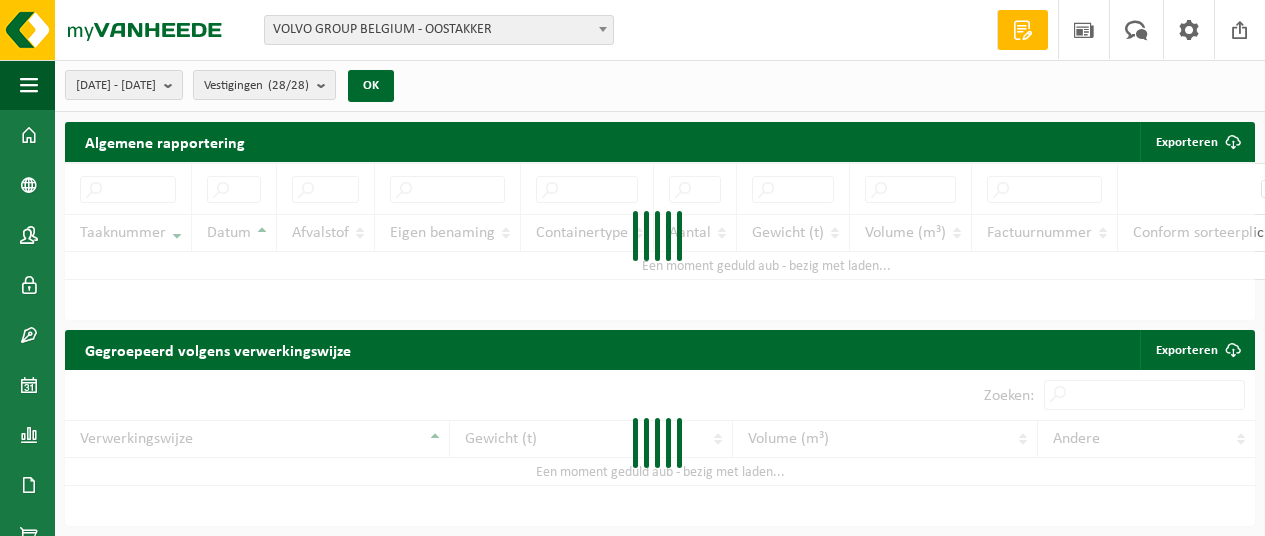 scroll, scrollTop: 0, scrollLeft: 0, axis: both 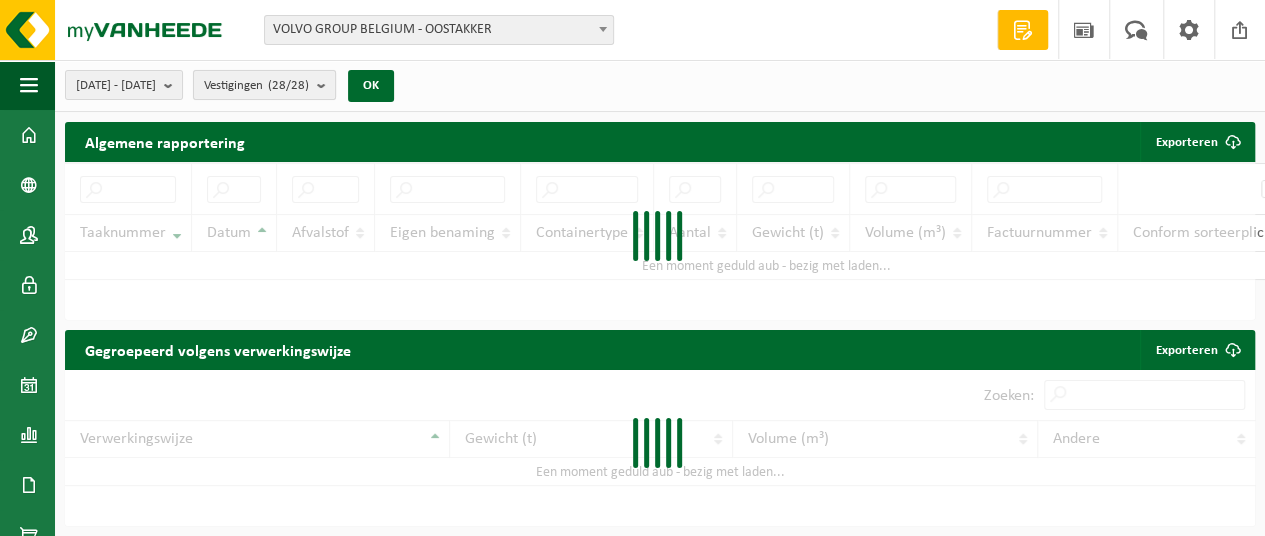 click on "Vestigingen  (28/28)" at bounding box center [256, 86] 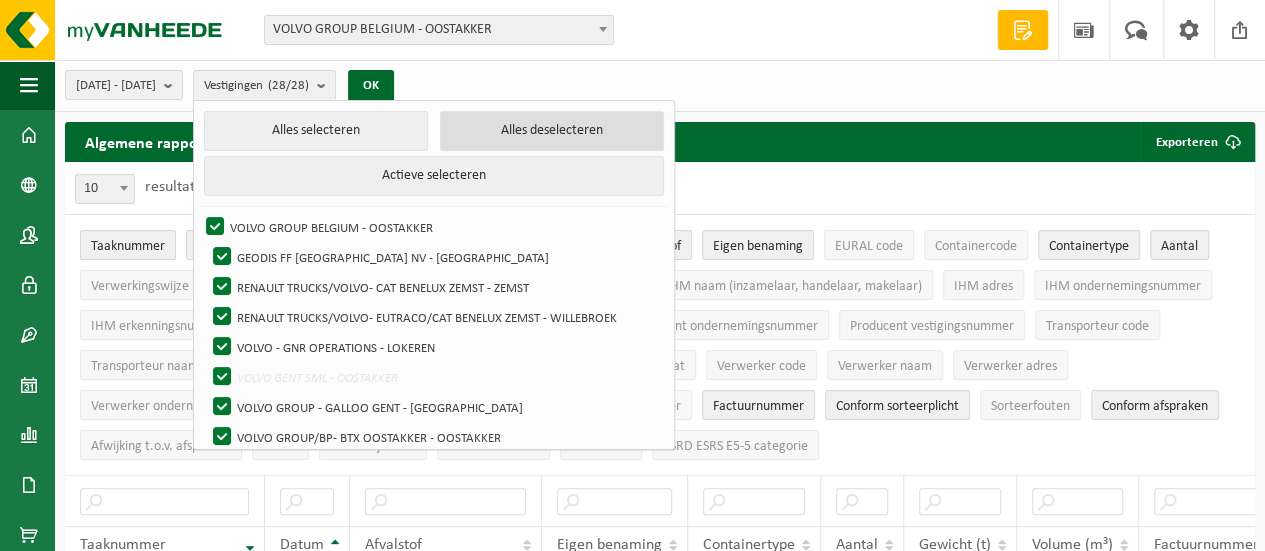 drag, startPoint x: 548, startPoint y: 129, endPoint x: 534, endPoint y: 147, distance: 22.803509 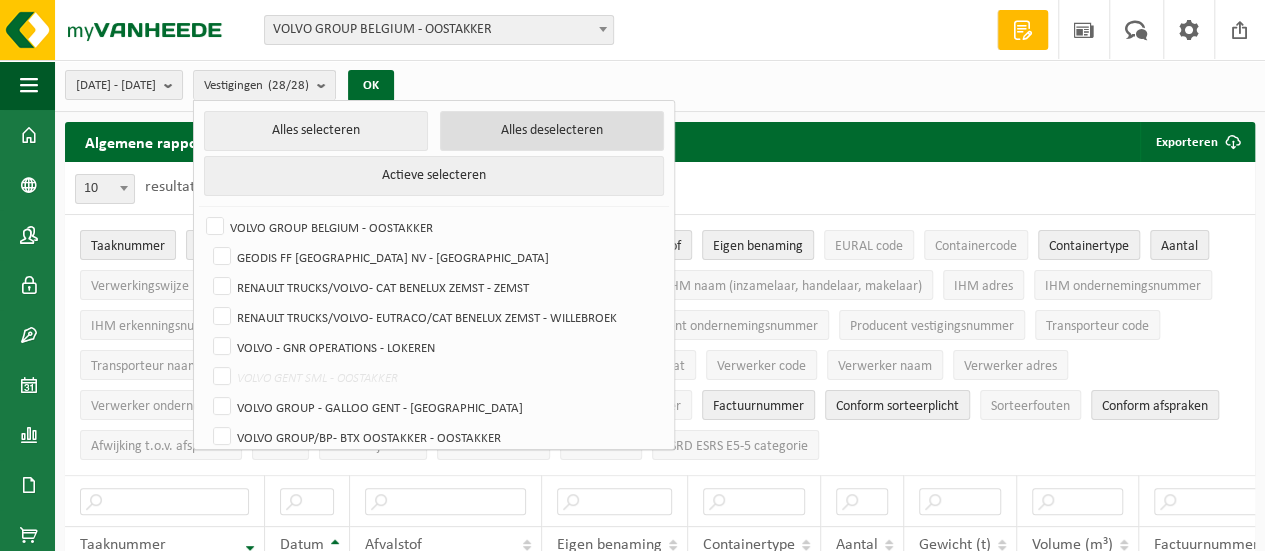 checkbox on "false" 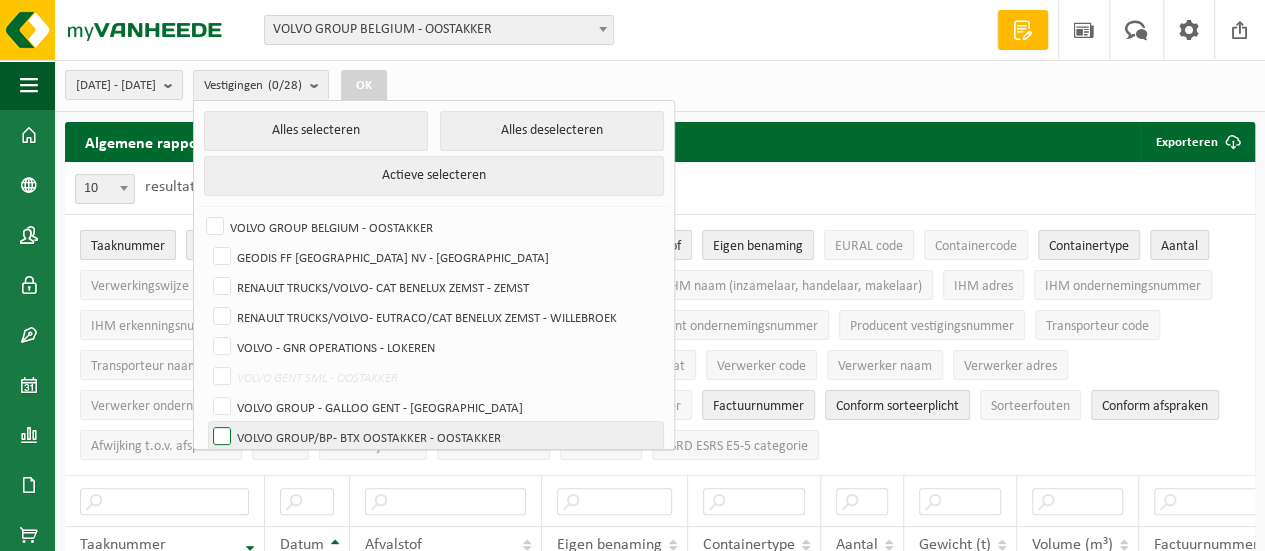 click on "VOLVO GROUP/BP- BTX OOSTAKKER - OOSTAKKER" at bounding box center [436, 437] 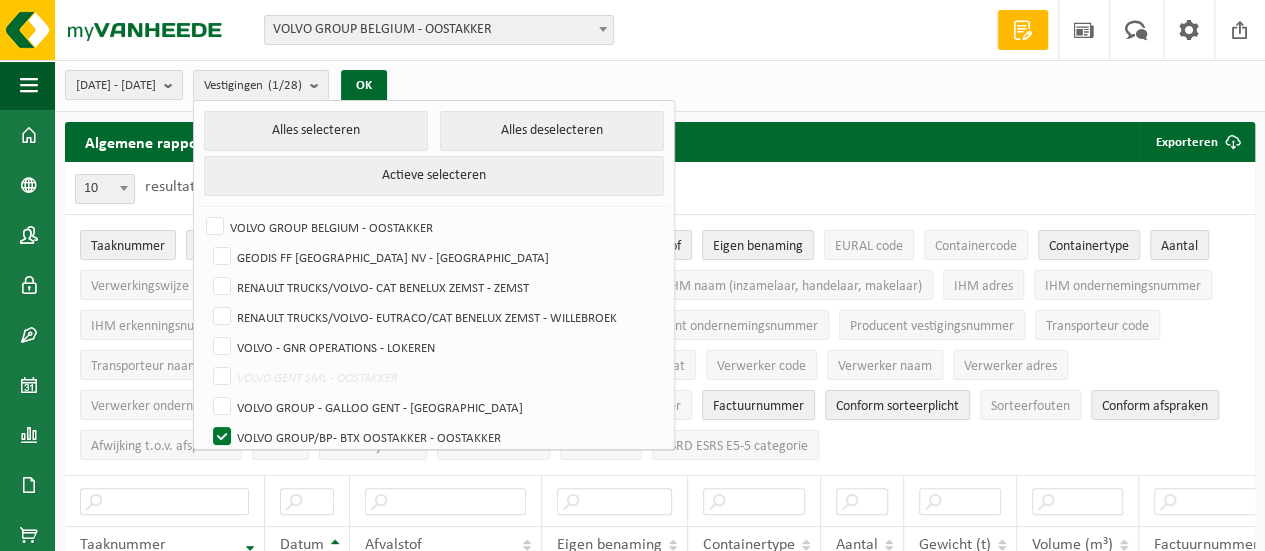 scroll, scrollTop: 100, scrollLeft: 0, axis: vertical 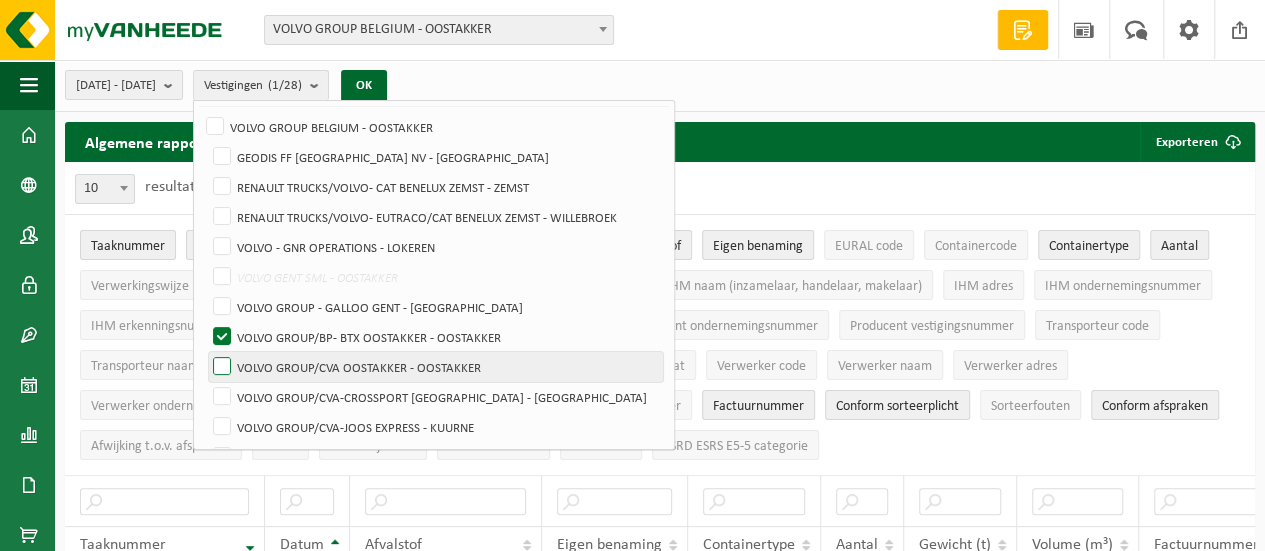 click on "VOLVO GROUP/CVA OOSTAKKER - OOSTAKKER" at bounding box center [436, 367] 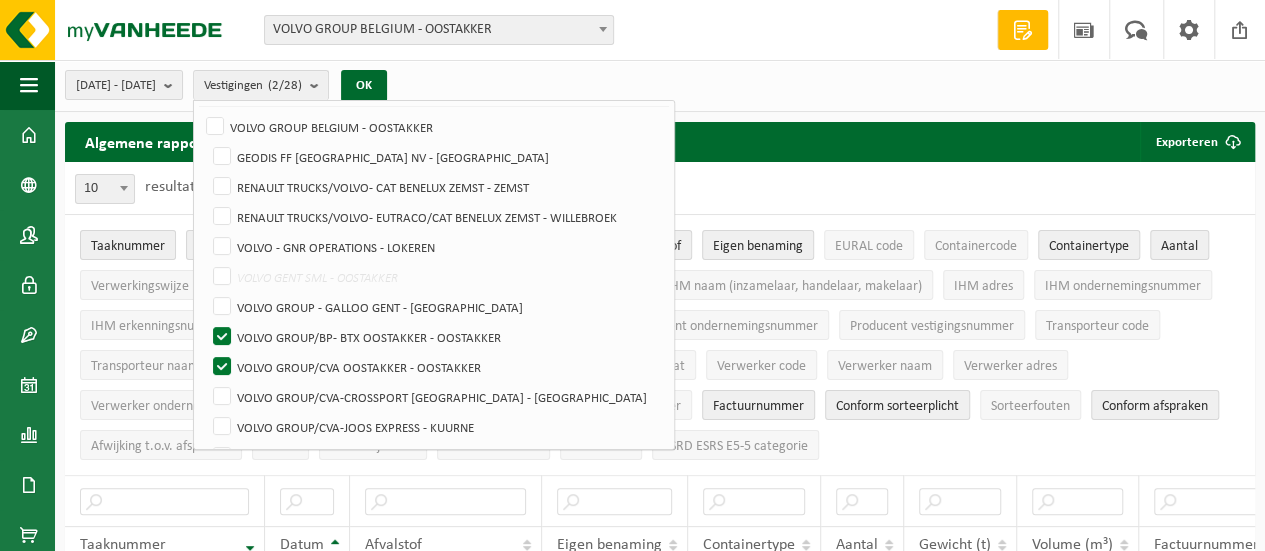 drag, startPoint x: 436, startPoint y: 87, endPoint x: 385, endPoint y: 87, distance: 51 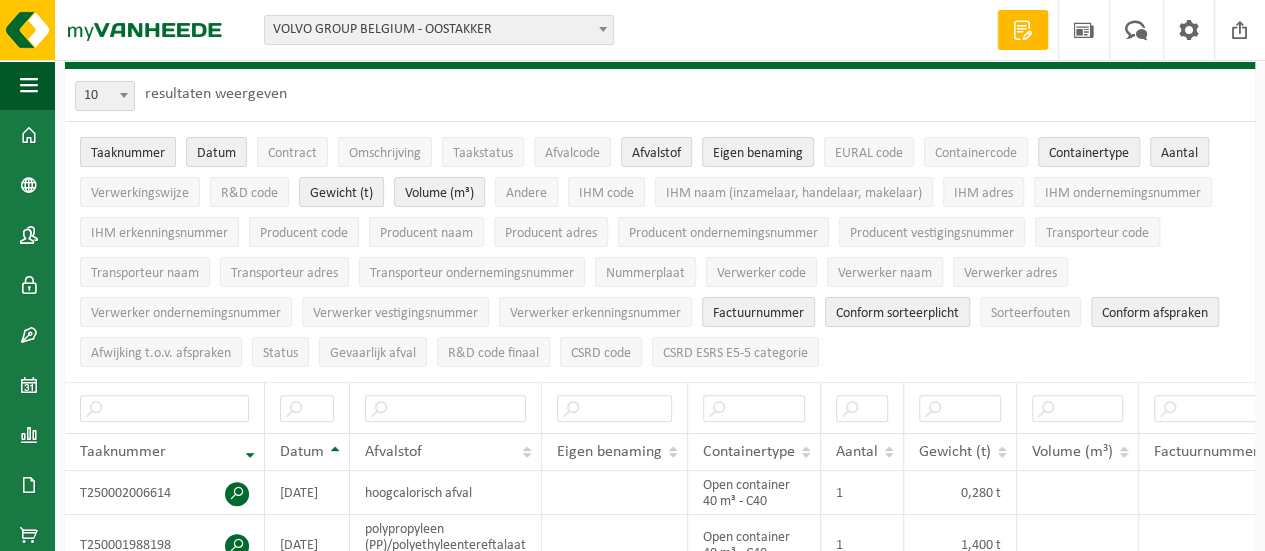 scroll, scrollTop: 0, scrollLeft: 0, axis: both 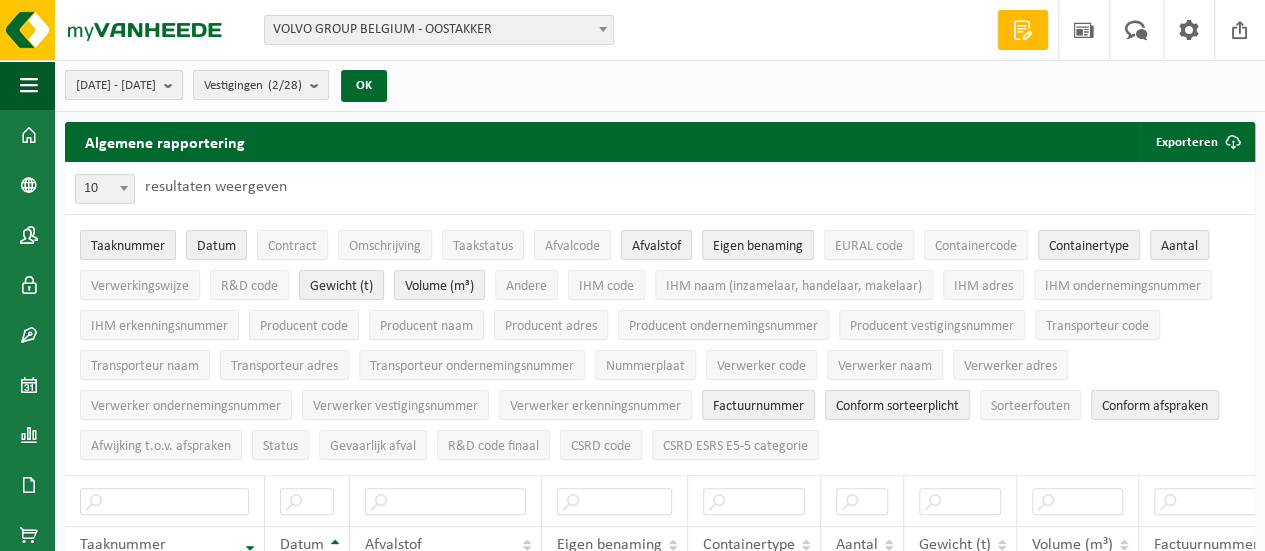 click at bounding box center (173, 85) 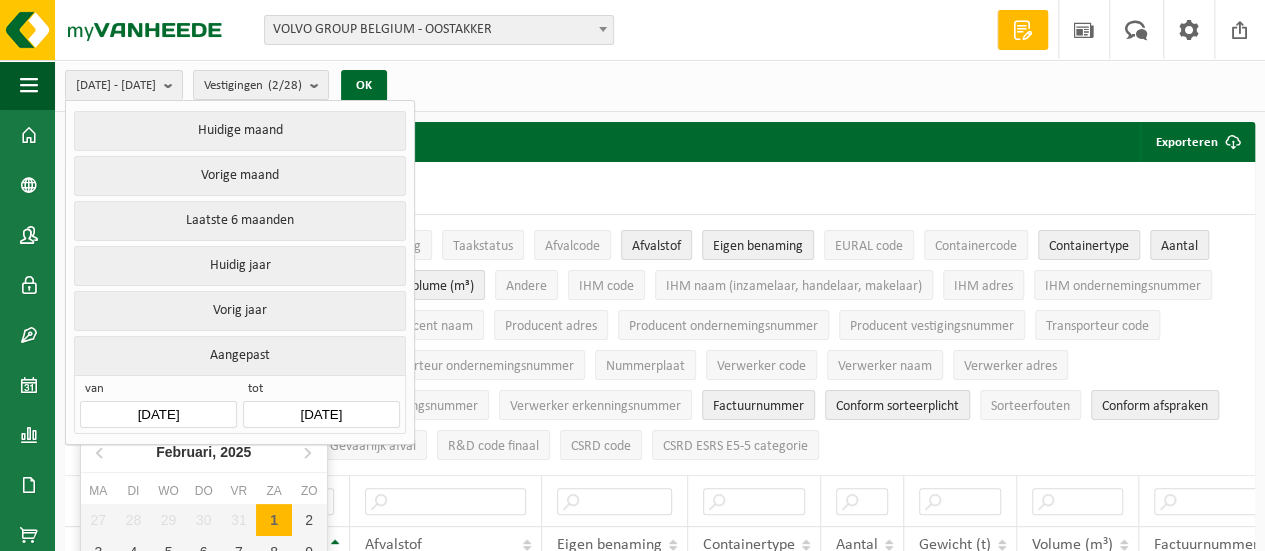 click on "2025-02-01" at bounding box center [158, 414] 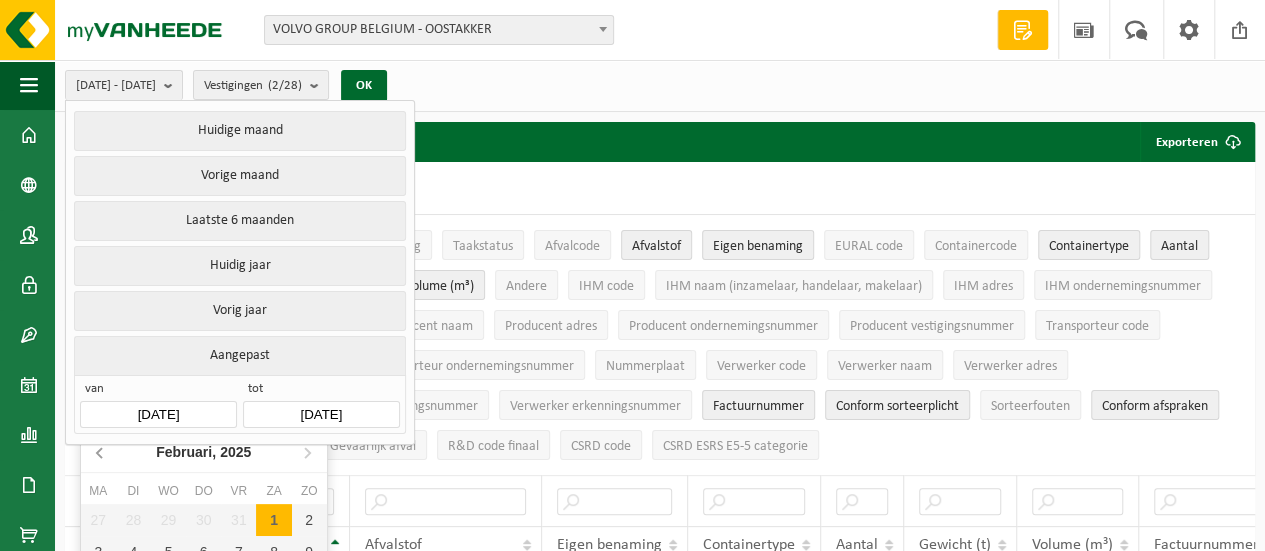 click 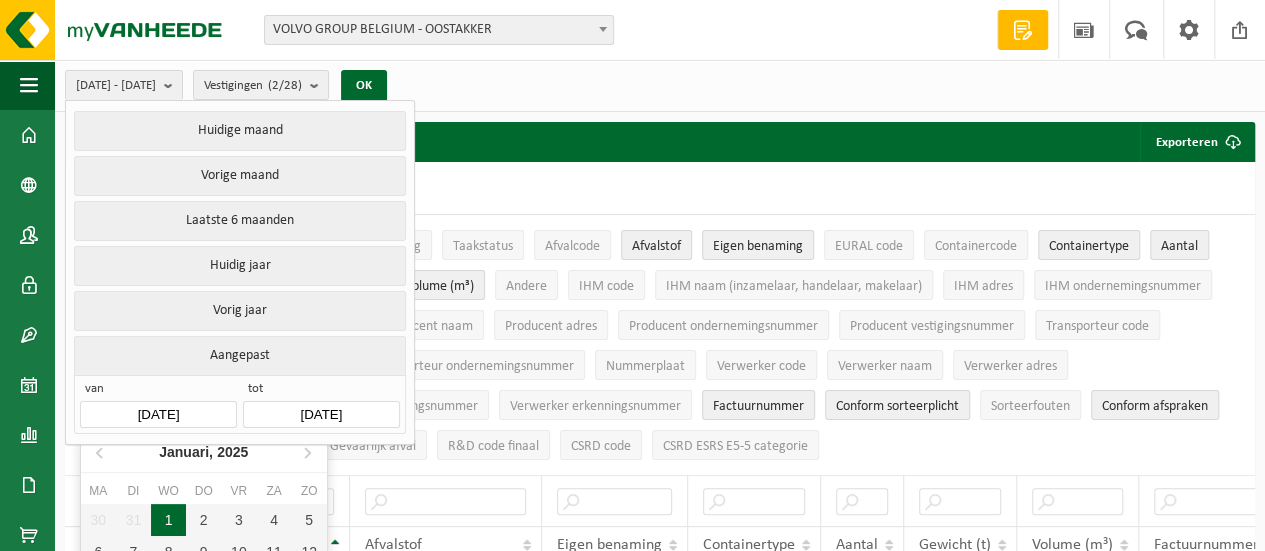 click on "1" at bounding box center [168, 520] 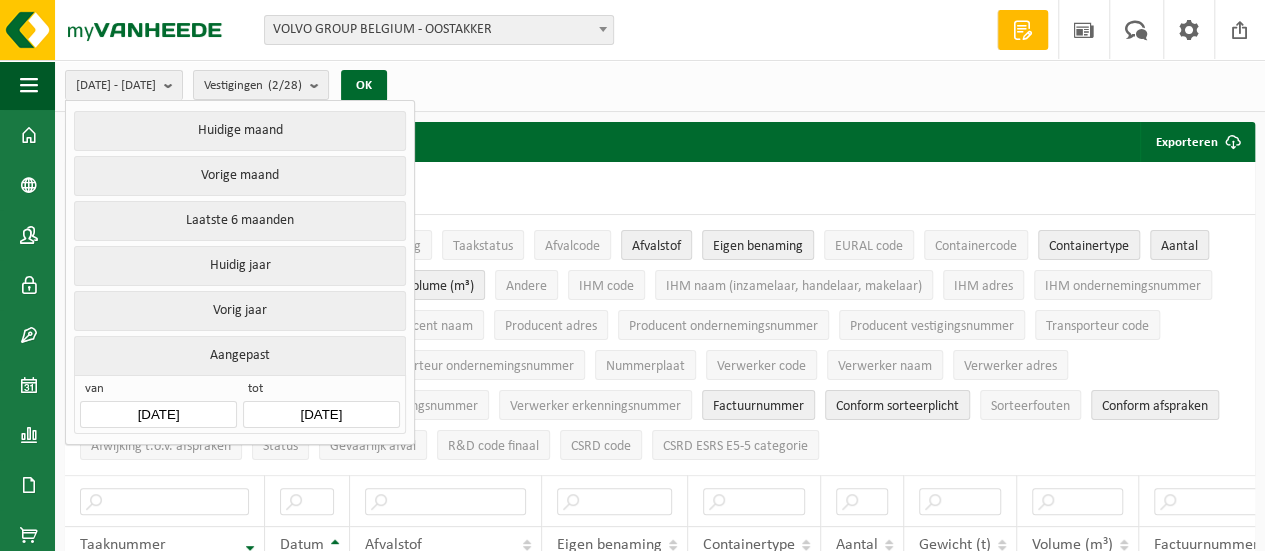 click on "[DATE]" at bounding box center [321, 414] 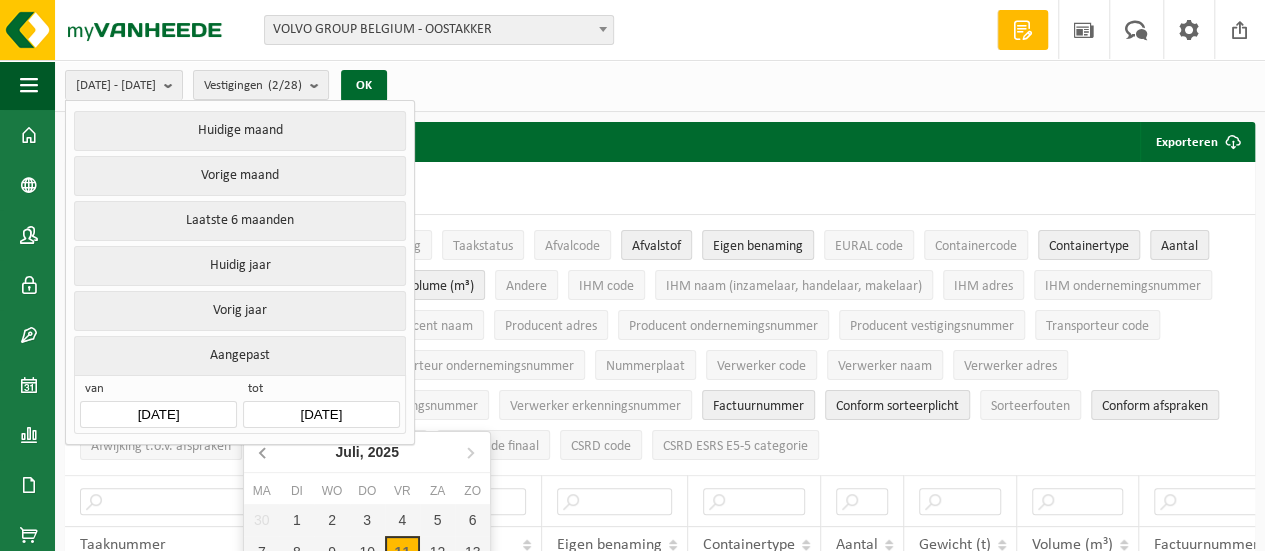 click 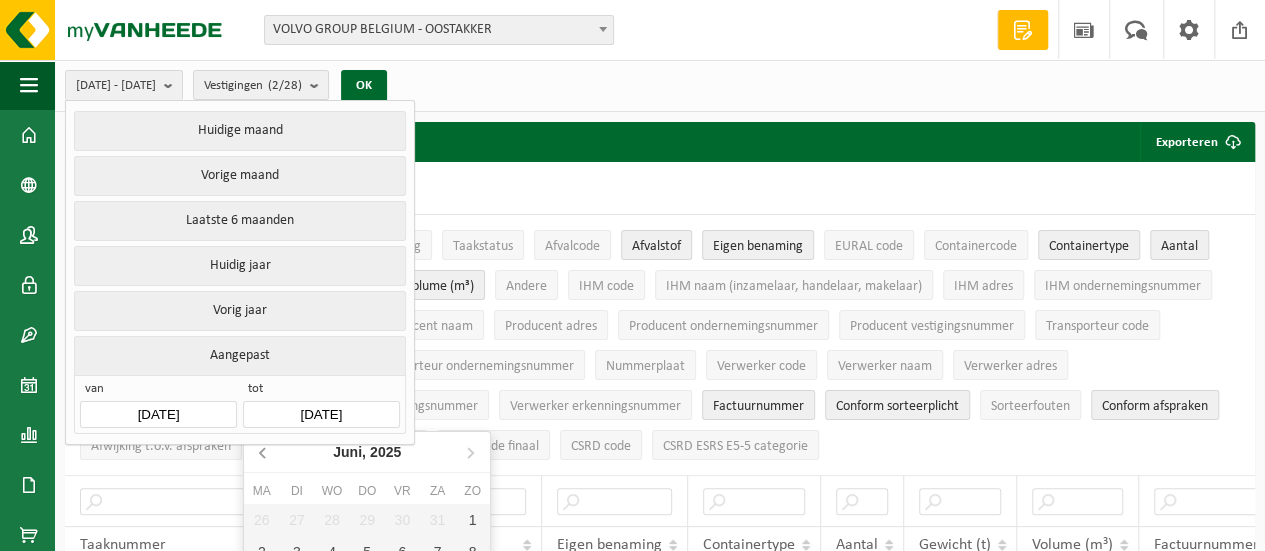 click 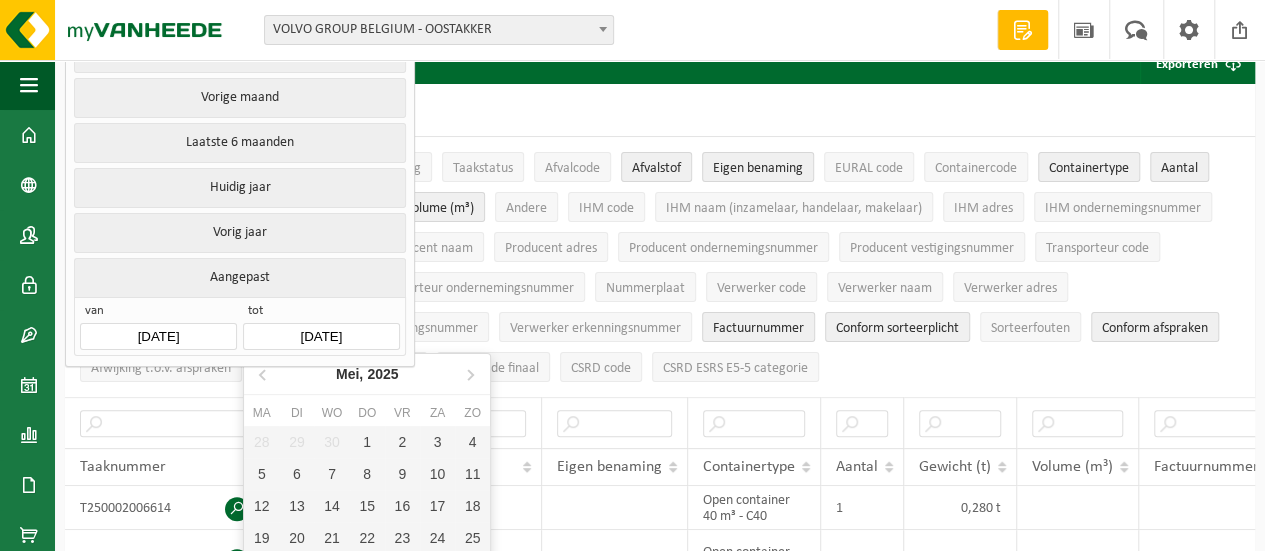 scroll, scrollTop: 300, scrollLeft: 0, axis: vertical 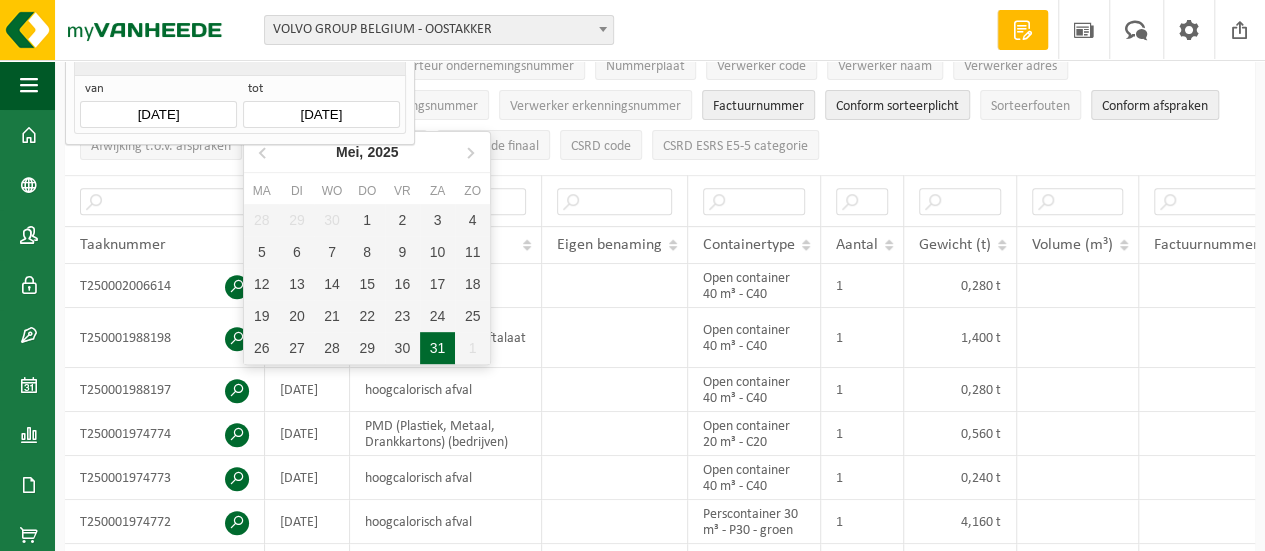 click on "31" at bounding box center [437, 348] 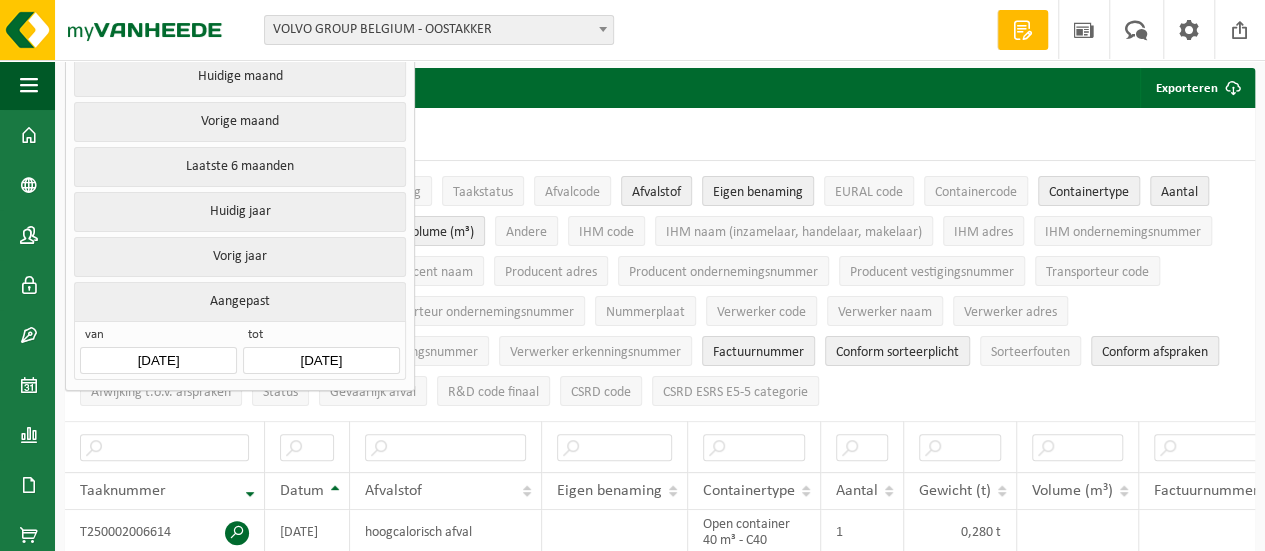 scroll, scrollTop: 0, scrollLeft: 0, axis: both 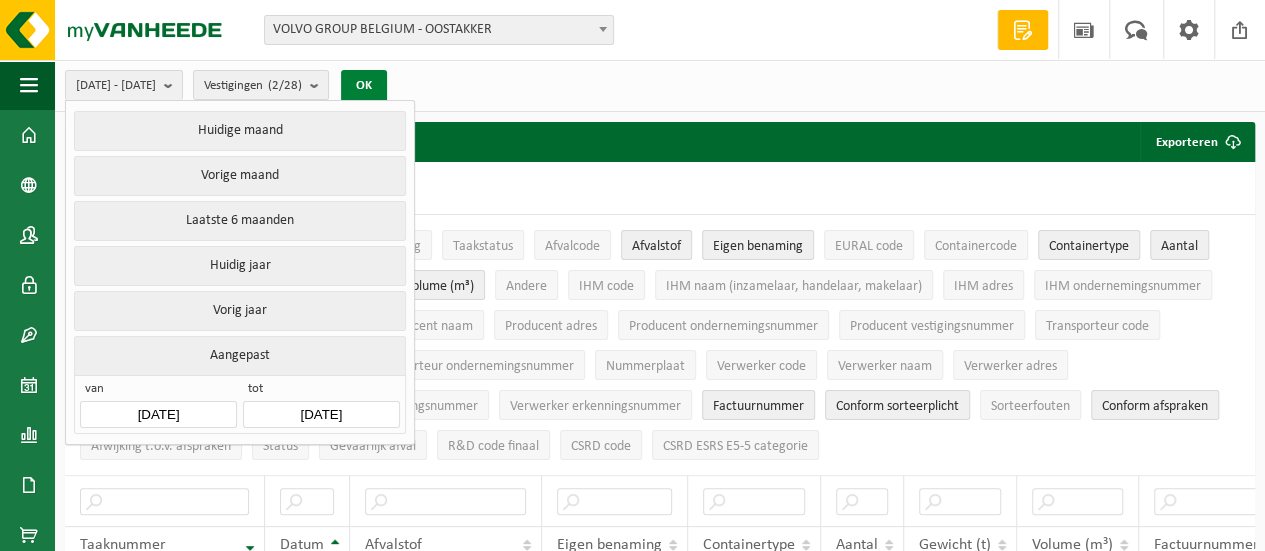 click on "OK" at bounding box center (364, 86) 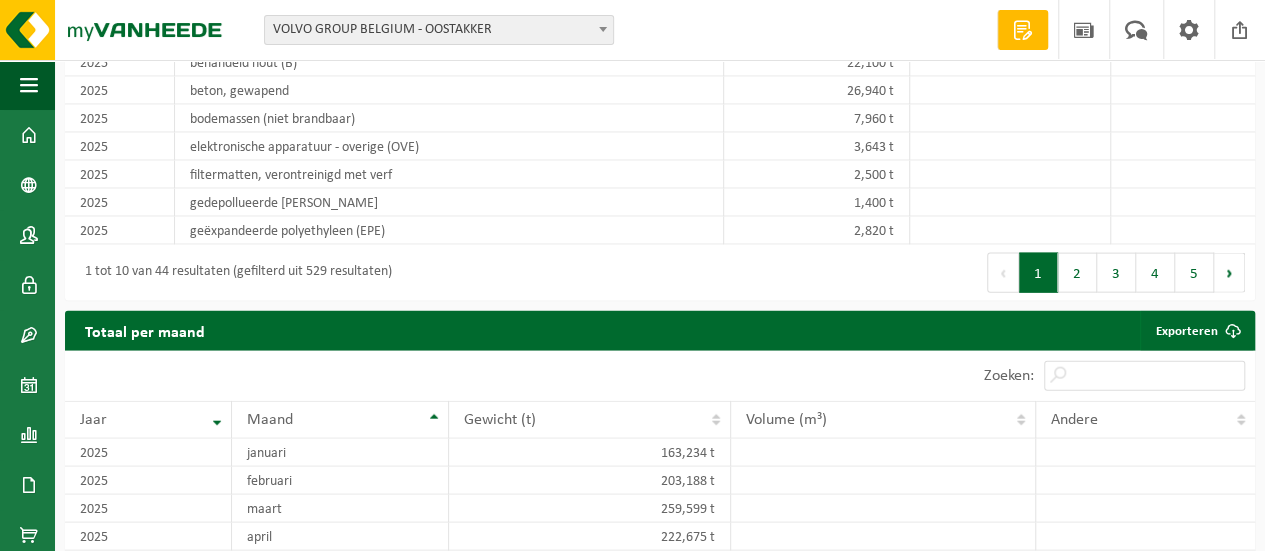 scroll, scrollTop: 2192, scrollLeft: 0, axis: vertical 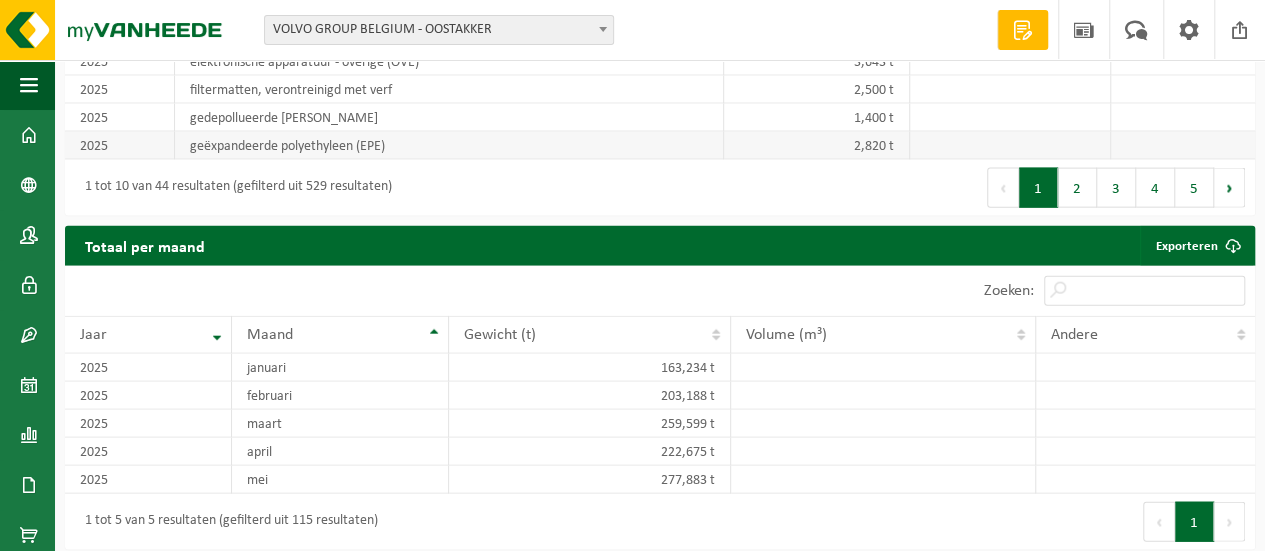 click at bounding box center (1183, 146) 